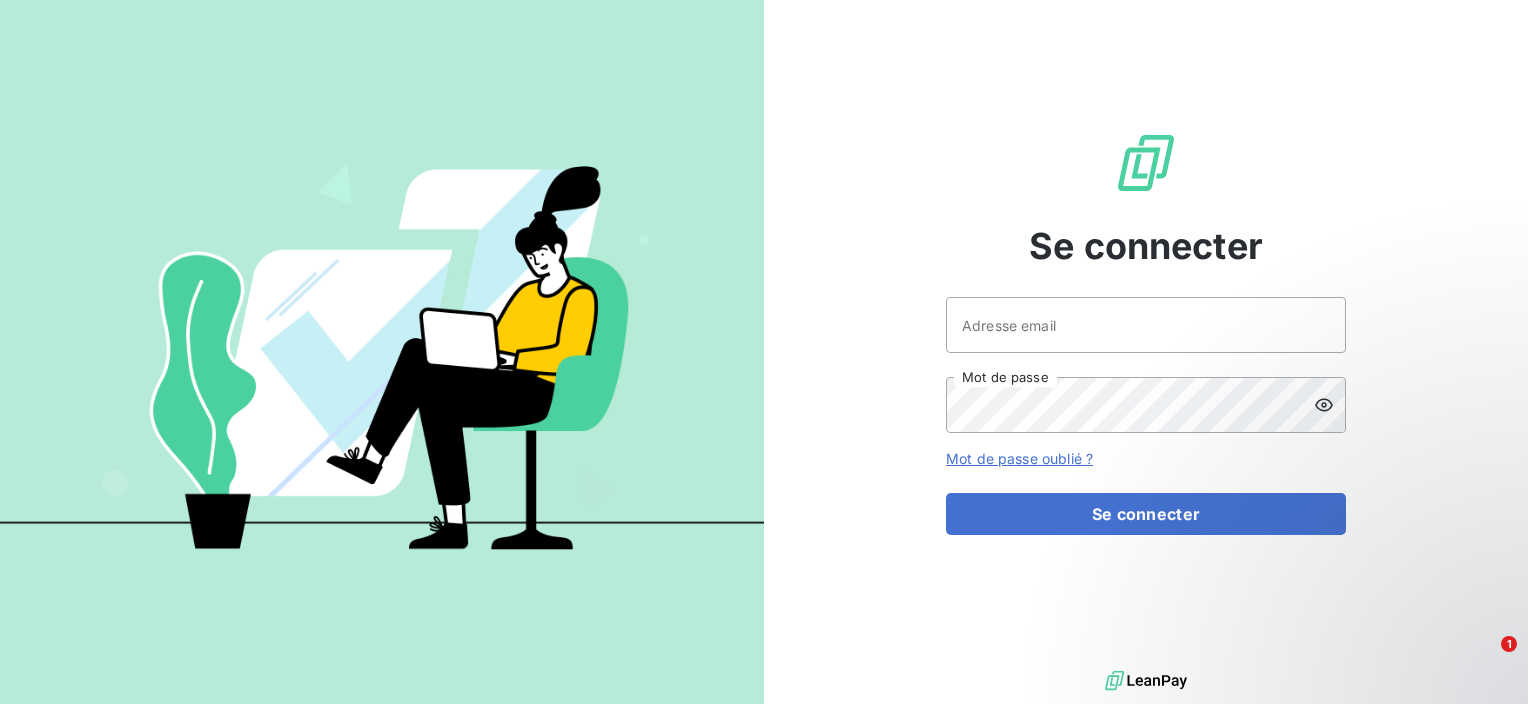 scroll, scrollTop: 0, scrollLeft: 0, axis: both 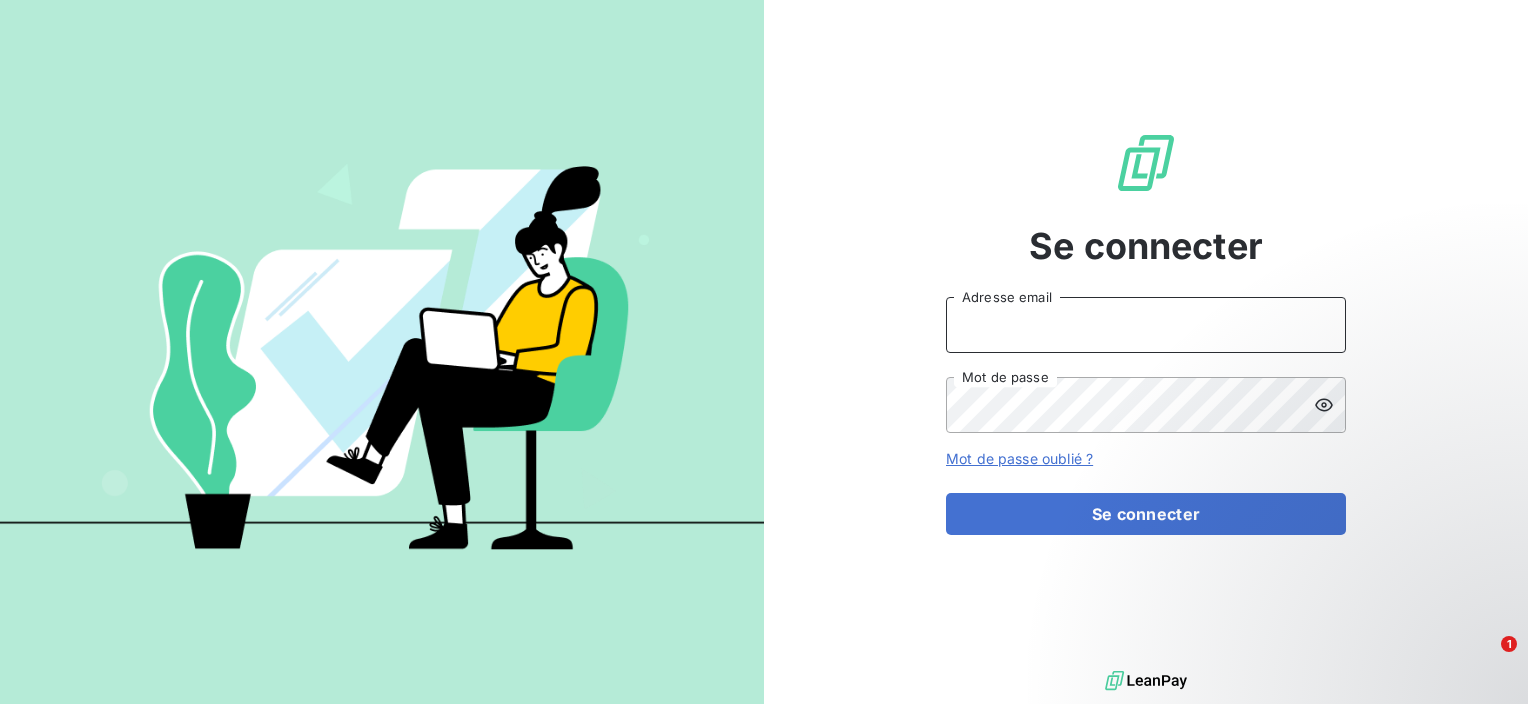 type on "j.puybaraud@tss-vms.com" 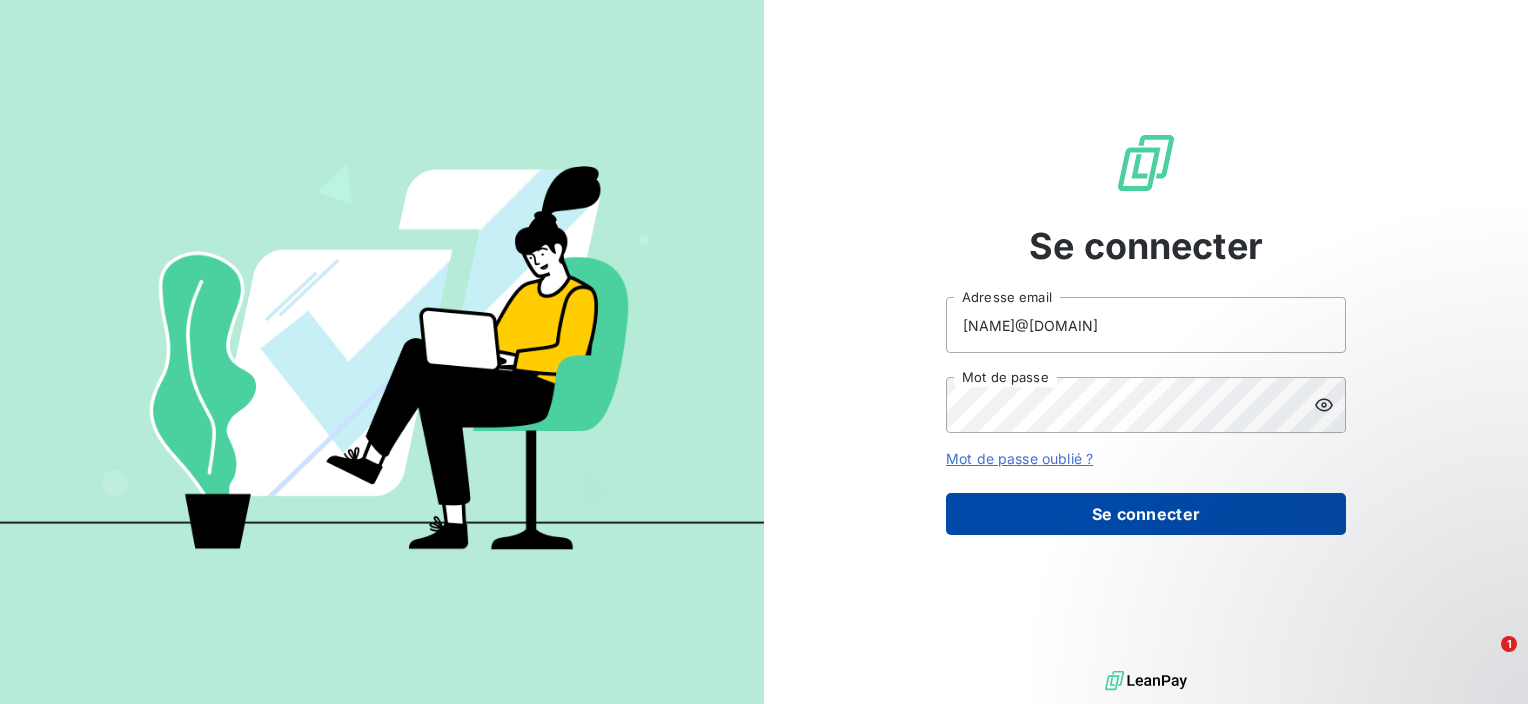 click on "Se connecter" at bounding box center (1146, 514) 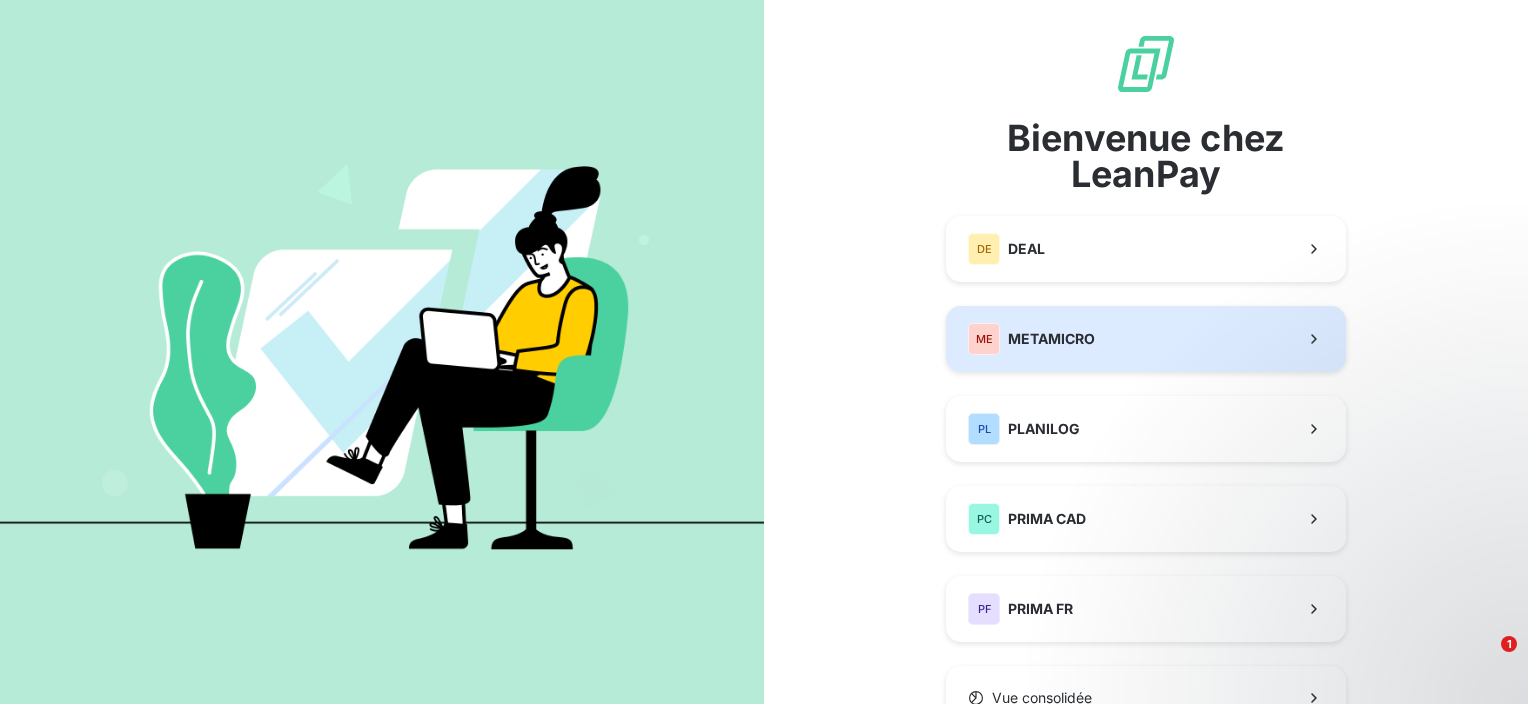 click on "ME METAMICRO" at bounding box center [1146, 339] 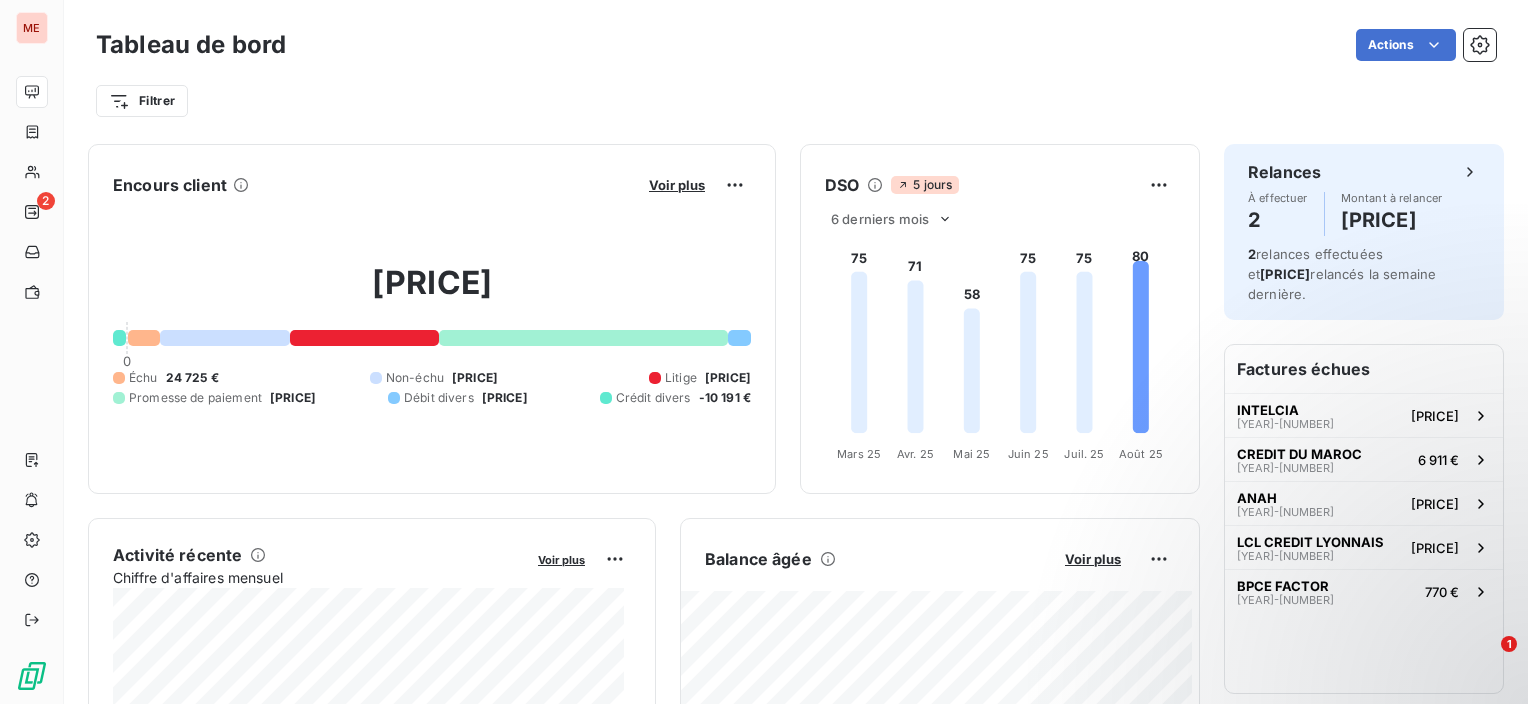 scroll, scrollTop: 0, scrollLeft: 0, axis: both 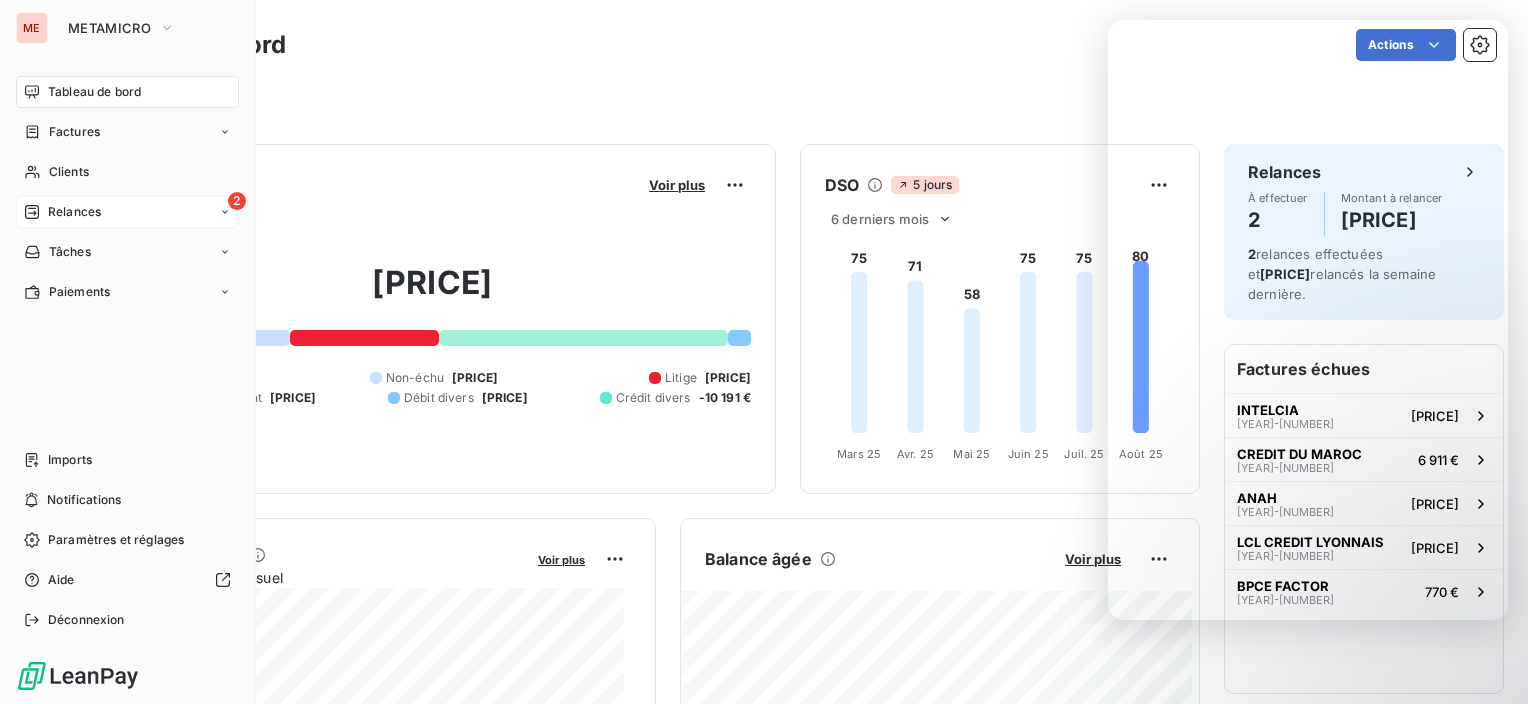 click on "2 Relances" at bounding box center (127, 212) 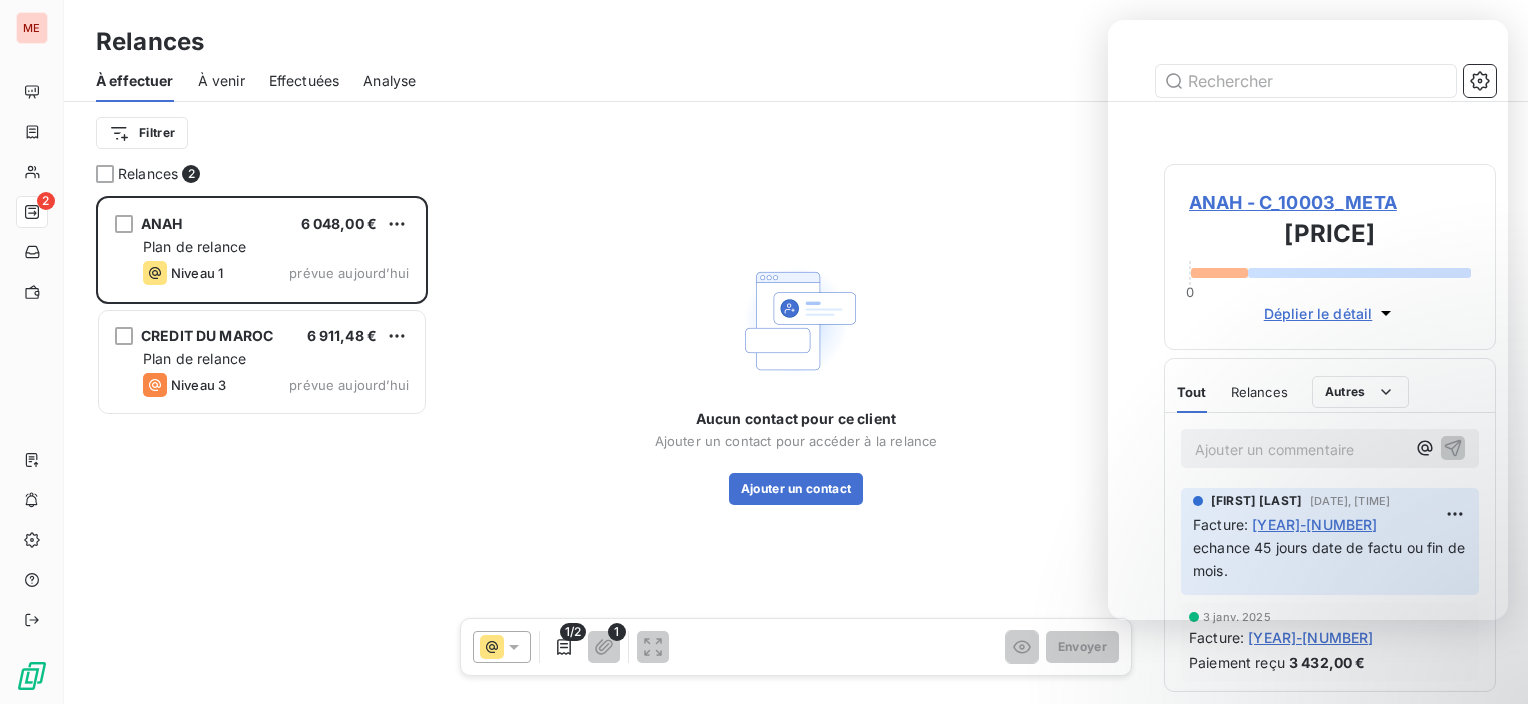 scroll, scrollTop: 16, scrollLeft: 16, axis: both 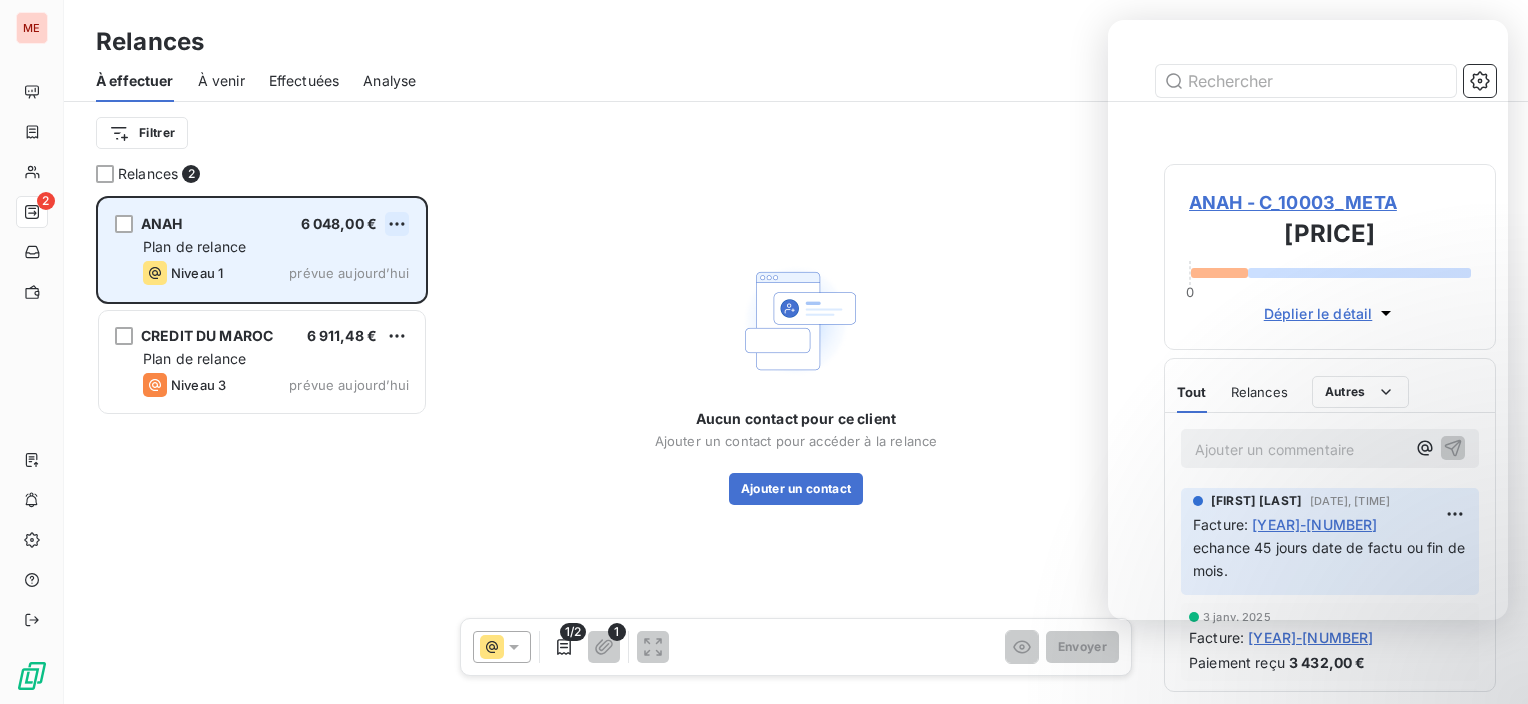 click on "ME 2 Relances À effectuer À venir Effectuées Analyse Filtrer Relances 2 ANAH 6 048,00 € Plan de relance Niveau 1 prévue aujourd’hui CREDIT DU MAROC 6 911,48 € Plan de relance Niveau 3 prévue aujourd’hui Aucun contact pour ce client Ajouter un contact pour accéder à la relance Ajouter un contact 1/2 1 Envoyer ANAH - C_10003_META 29 928,00 € 0 Déplier le détail Tout Relances Commentaires Portail client Tout Relances Autres Ajouter un commentaire ﻿ Juliette Puybaraud 18 juil. 2025, 11:34 Facture  : 2025-01824 echance 45 jours date de factu ou fin de mois. 3 janv. 2025 Facture  : 2024-01679 Paiement reçu 3 432,00 € 20 déc. 2024 Facture  : 2023-01442 Paiement reçu 13 082,88 € Email 4 déc. 2024, 10:13 Echec Niveau 3 13 nov. 2024 Facture  : 2024-01658 Paiement reçu 13 082,88 € 19 juin 2024 Facture  : 2023-01253 Paiement reçu 20 592,00 € 2 janv. 2024 Facture  : 2023-01402 Paiement reçu 2 574,00 € 2 janv. 2024 Facture  : Paiement reçu 5 avr. 2023" at bounding box center [764, 352] 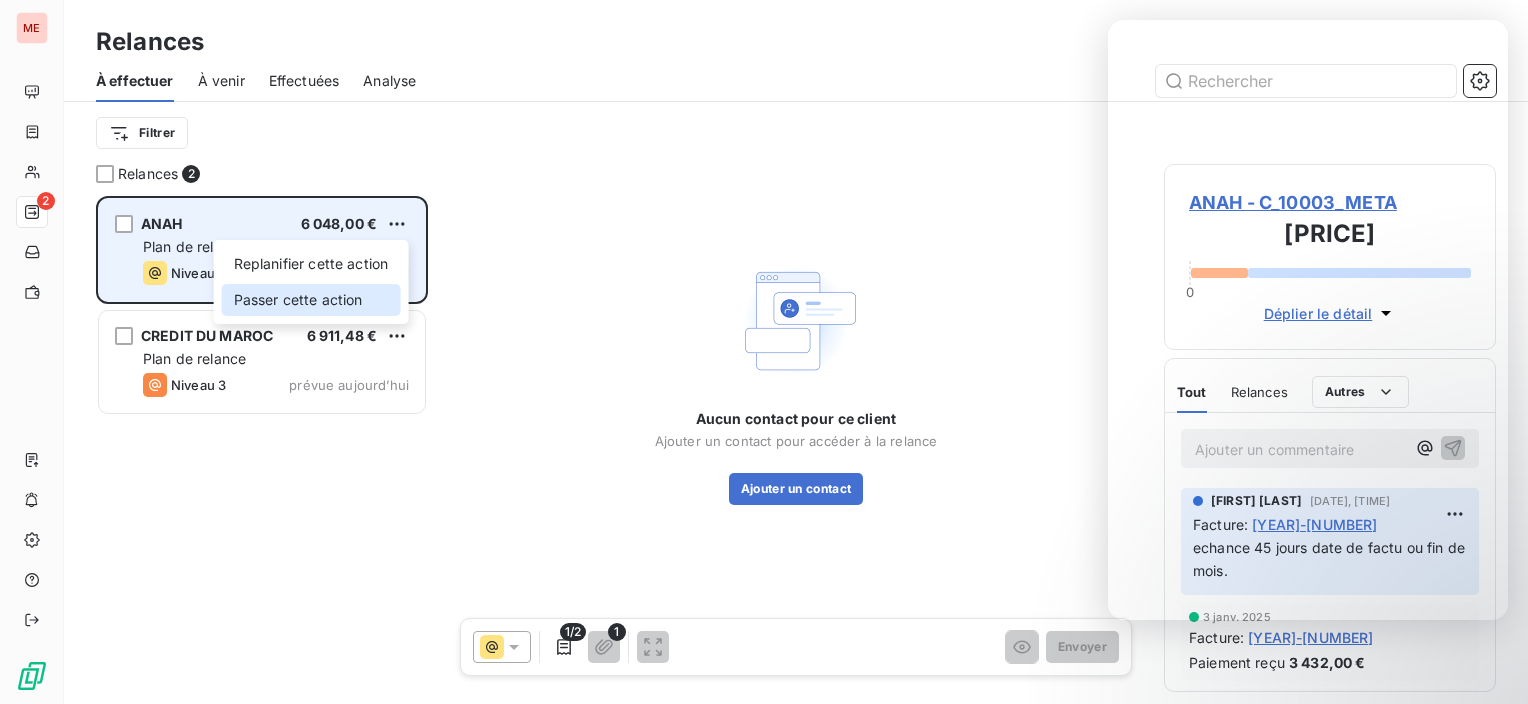 click on "Passer cette action" at bounding box center (311, 300) 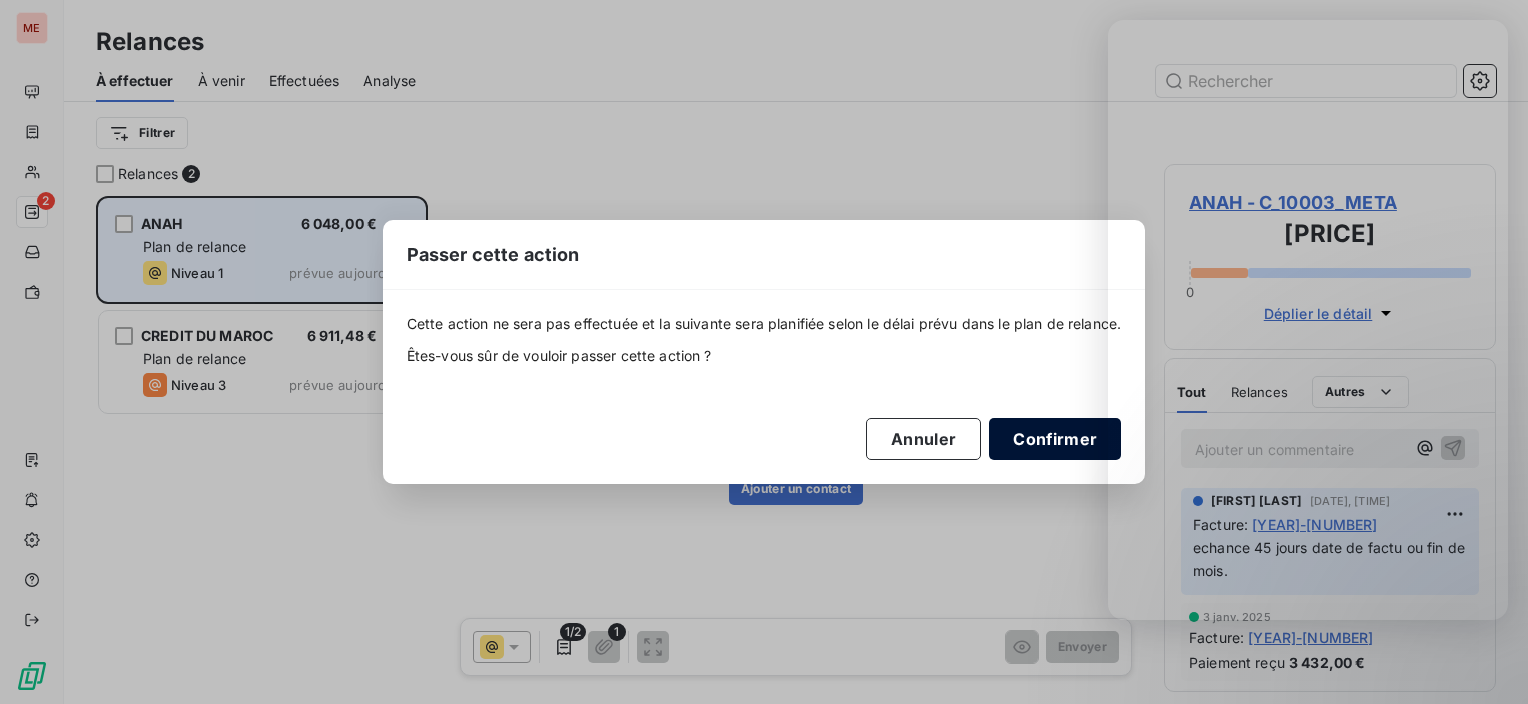click on "Confirmer" at bounding box center [1055, 439] 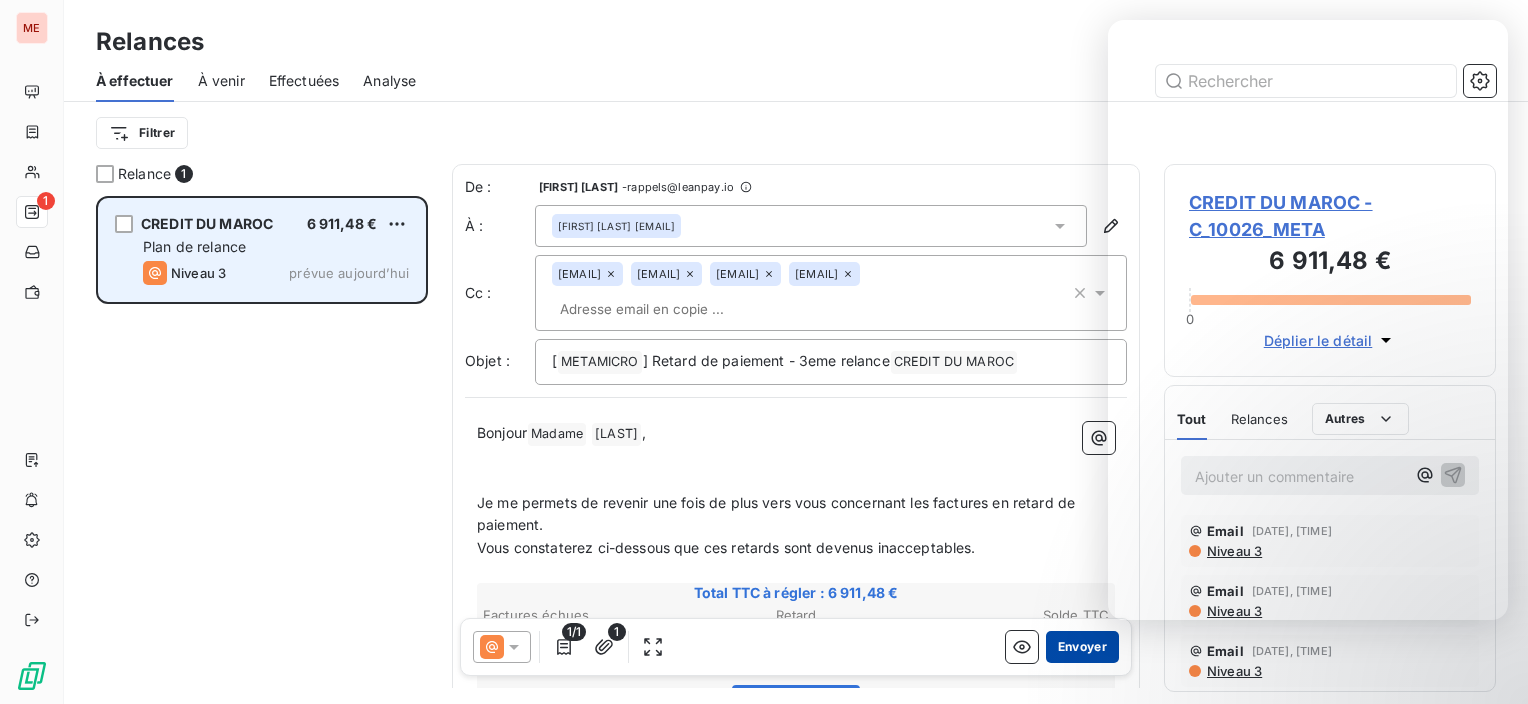 click on "Envoyer" at bounding box center [1082, 647] 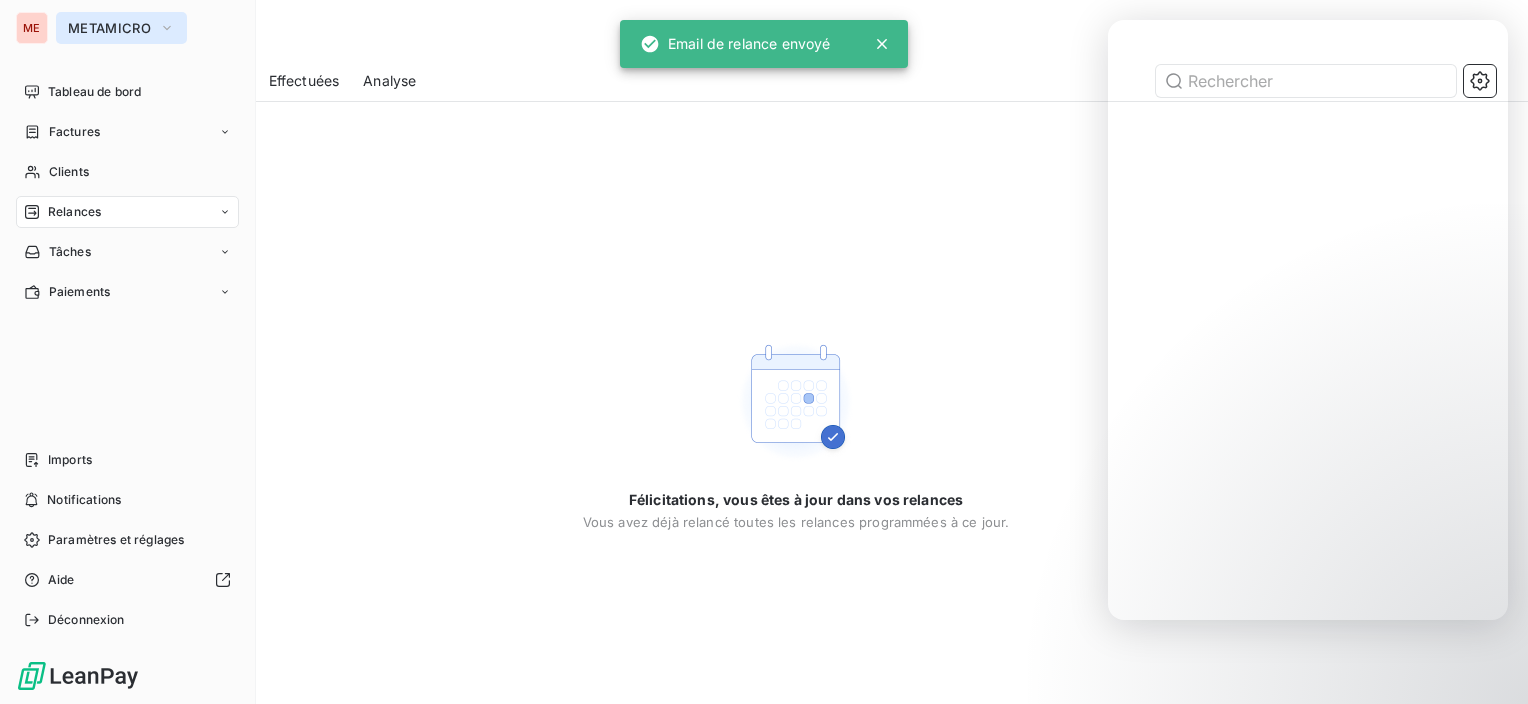 click on "METAMICRO" at bounding box center [109, 28] 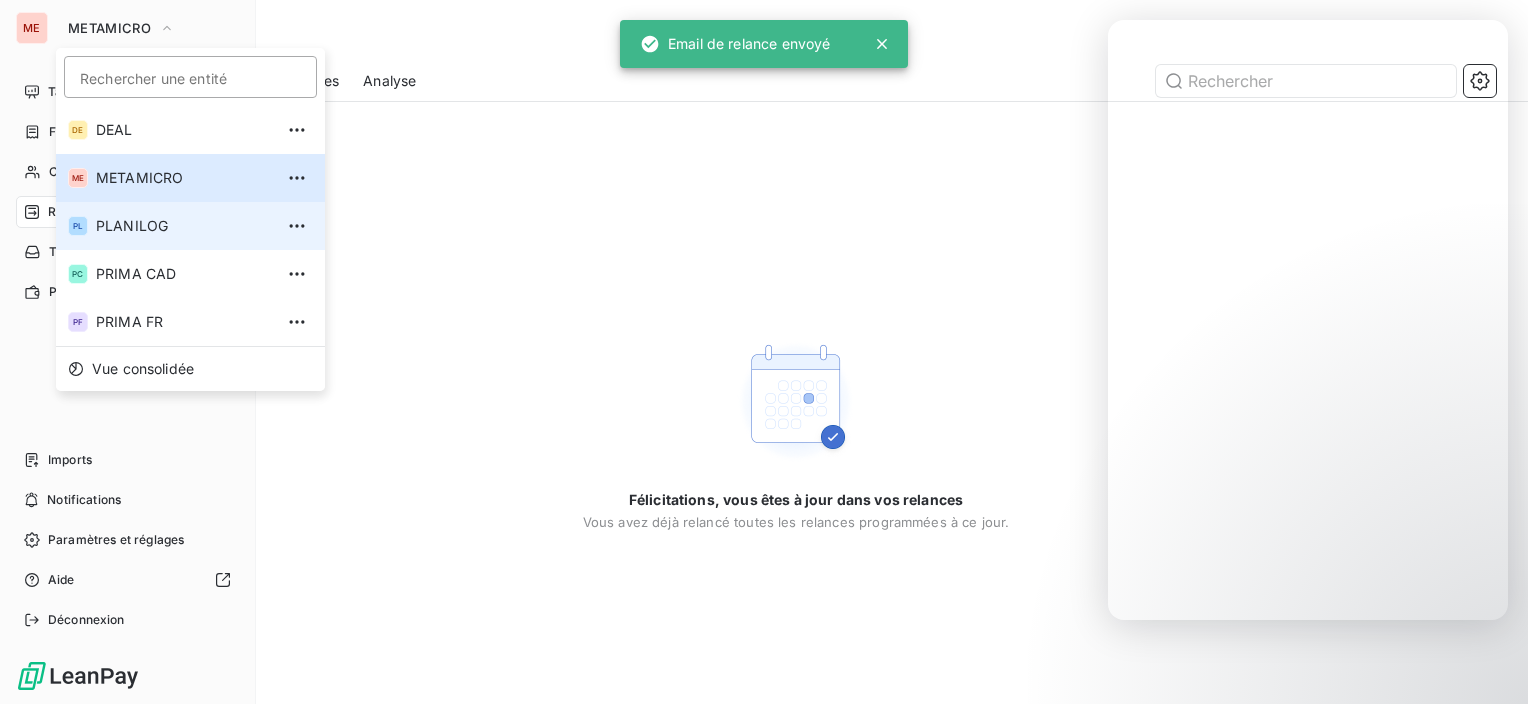 click on "PLANILOG" at bounding box center [184, 226] 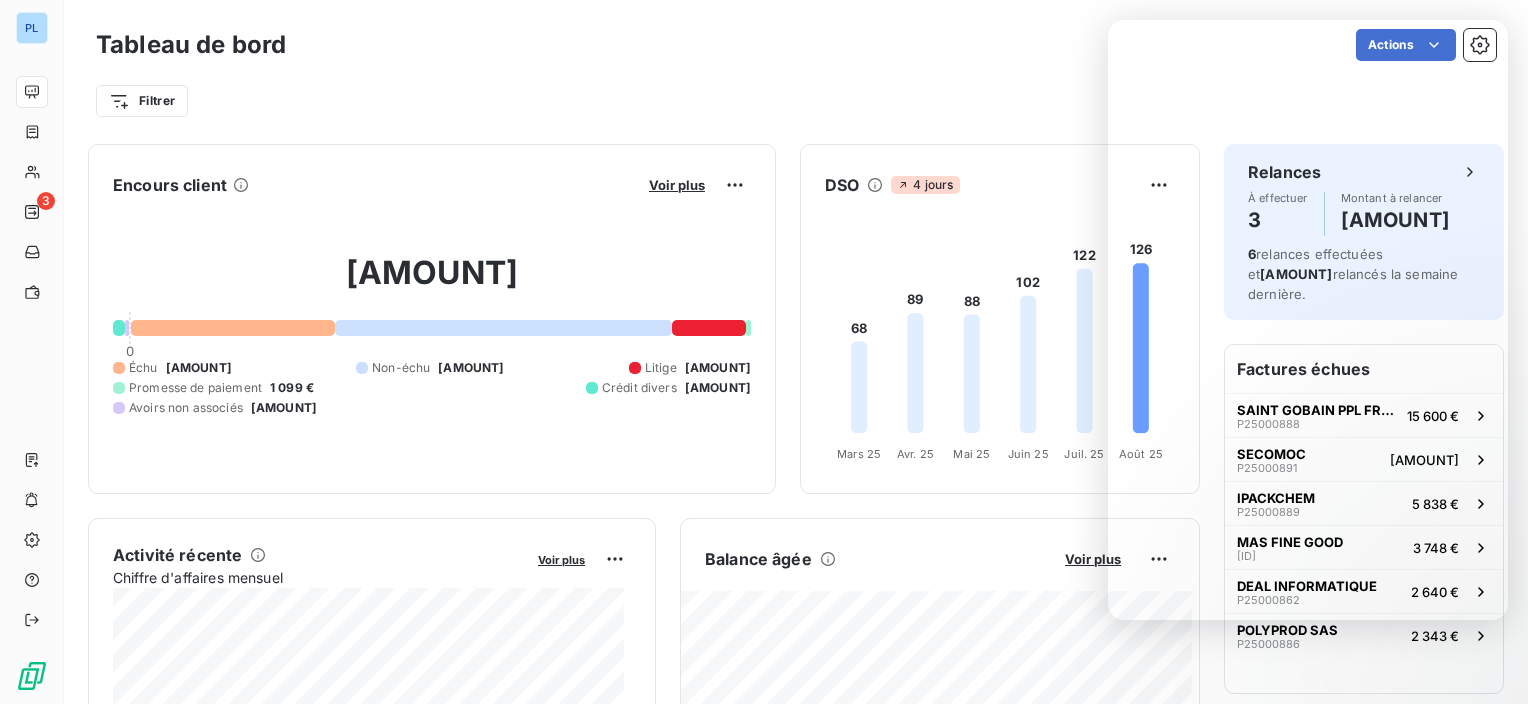 scroll, scrollTop: 0, scrollLeft: 0, axis: both 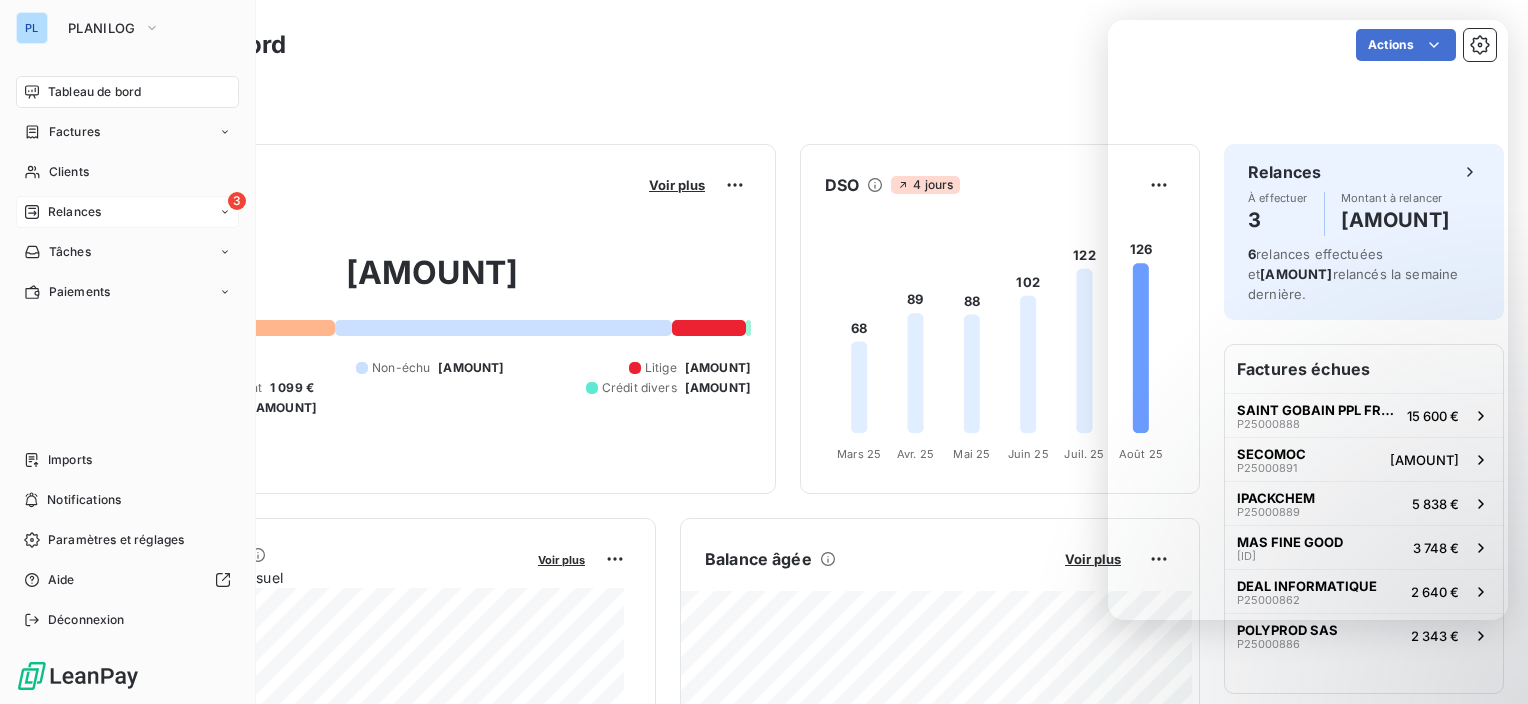 click on "Relances" at bounding box center (74, 212) 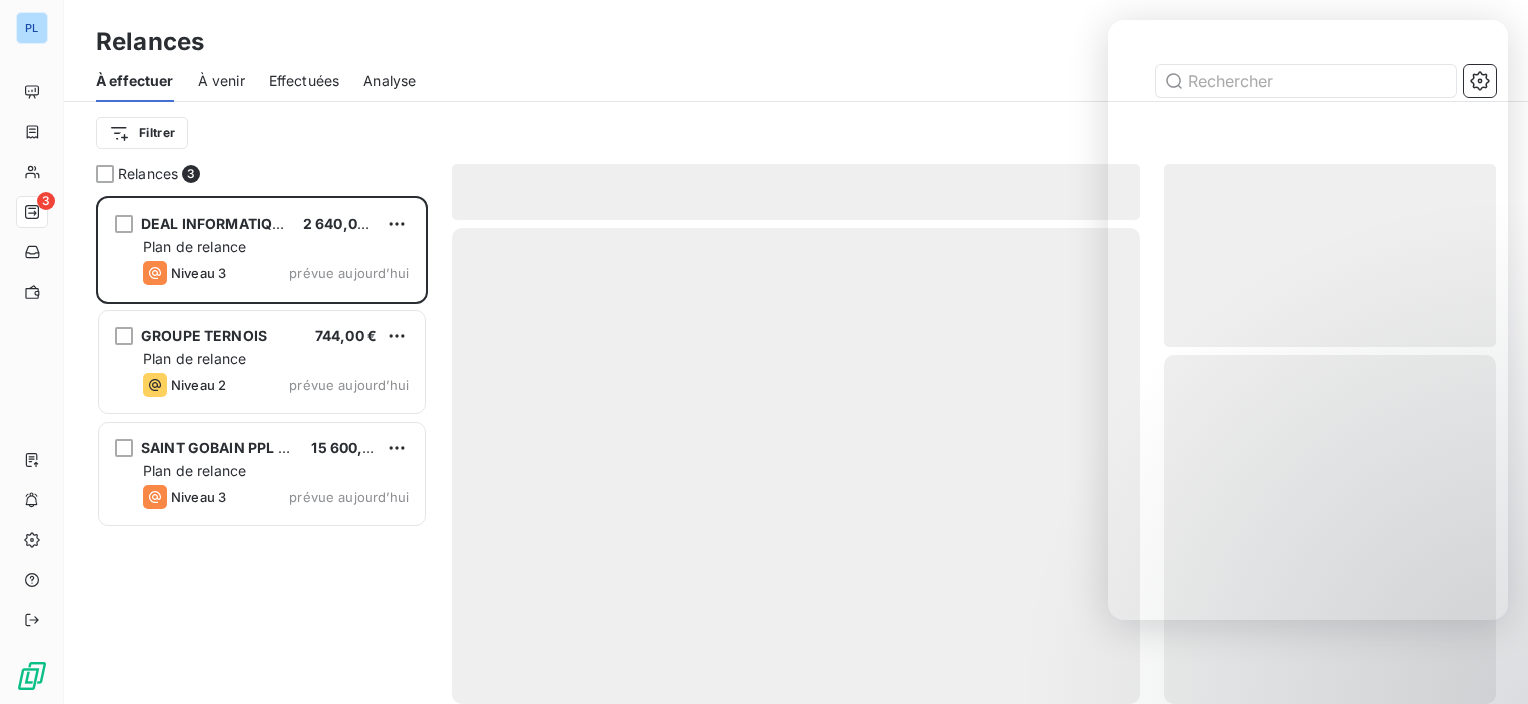 scroll, scrollTop: 16, scrollLeft: 16, axis: both 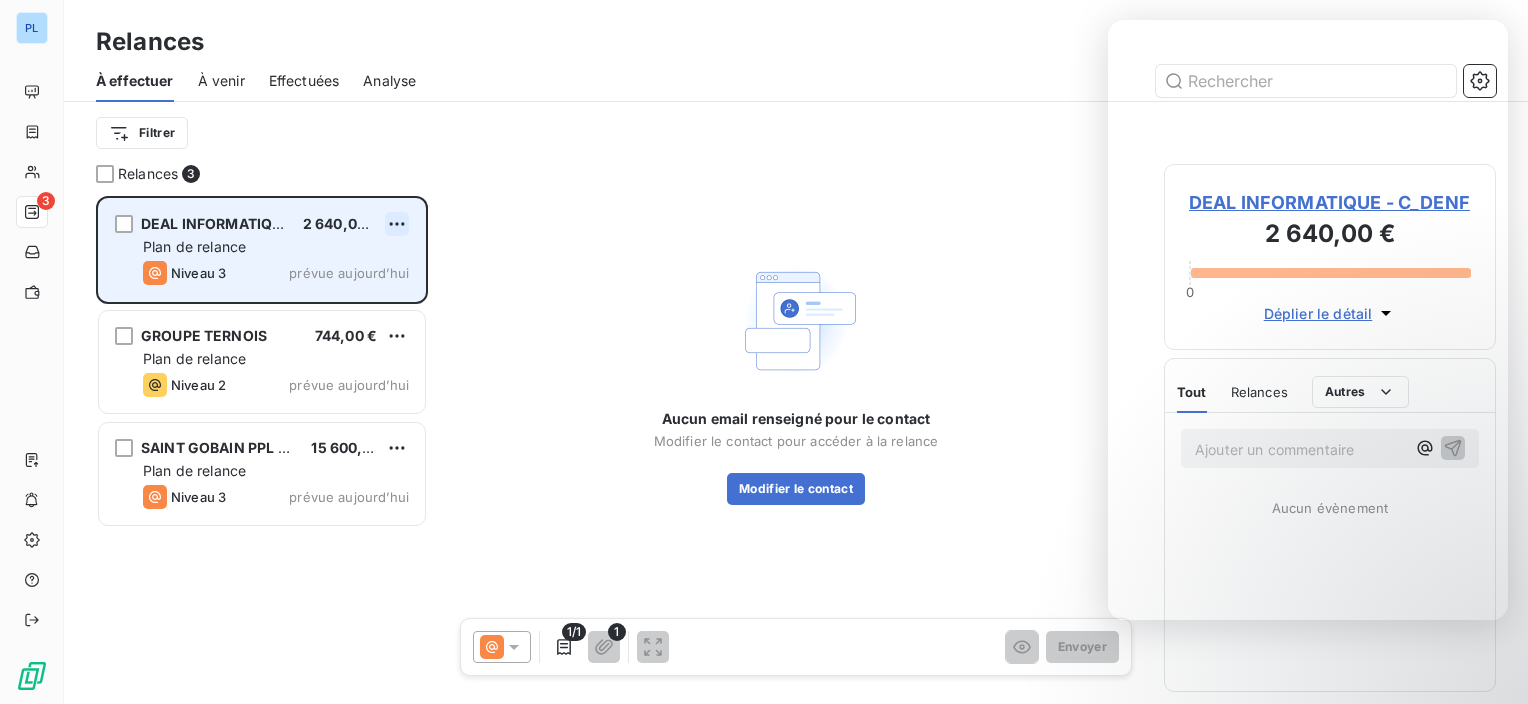 click on "PL 3 Relances À effectuer À venir Effectuées Analyse Filtrer Relances 3 DEAL INFORMATIQUE [AMOUNT] Plan de relance Niveau 3 prévue aujourd’hui GROUPE TERNOIS [AMOUNT] Plan de relance Niveau 2 prévue aujourd’hui SAINT GOBAIN PPL FRANCE [AMOUNT] Plan de relance Niveau 3 prévue aujourd’hui Aucun email renseigné pour le contact Modifier le contact pour accéder à la relance Modifier le contact 1/1 1 Envoyer DEAL INFORMATIQUE - C_DENF [AMOUNT] 0 Déplier le détail Tout Relances Commentaires Portail client Tout Relances Autres Ajouter un commentaire ﻿ Aucun évènement" at bounding box center [764, 352] 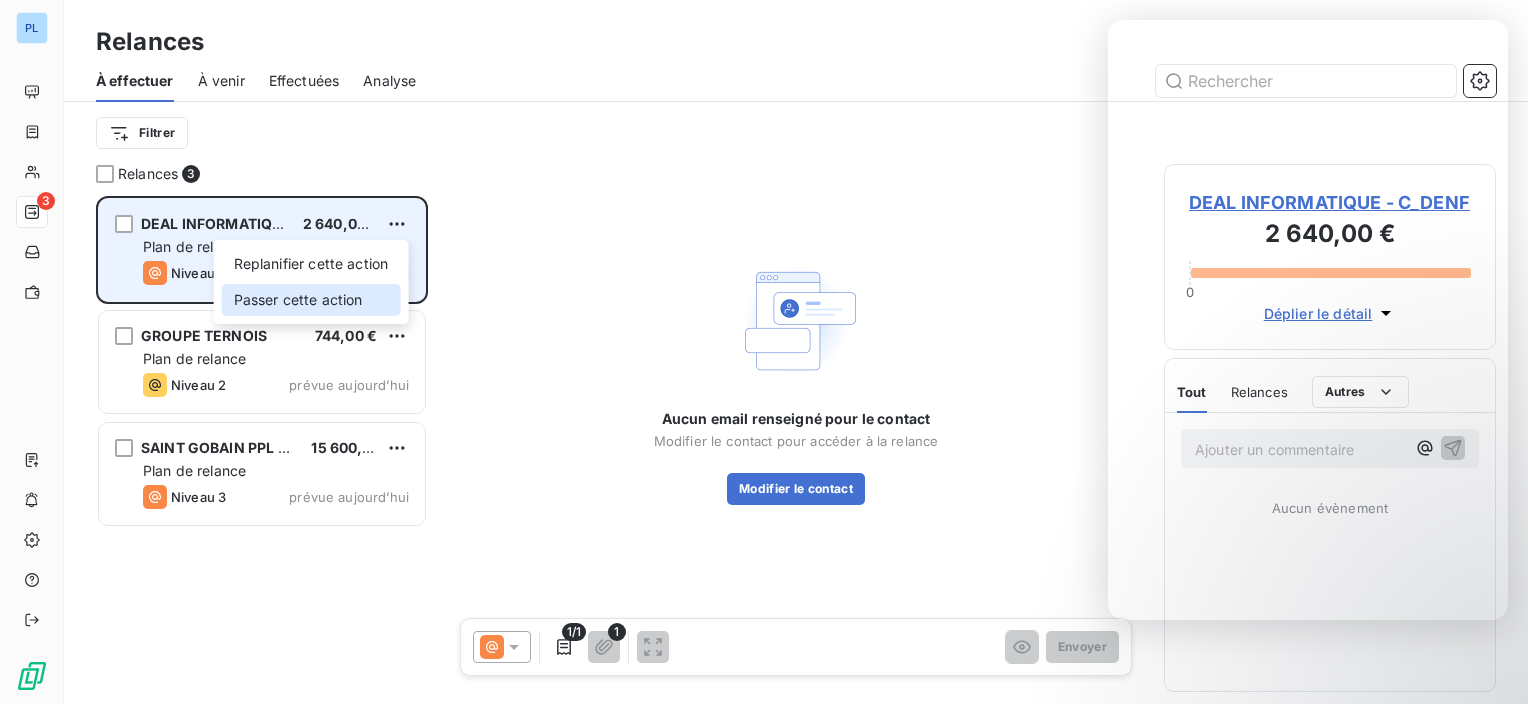 click on "Passer cette action" at bounding box center (311, 300) 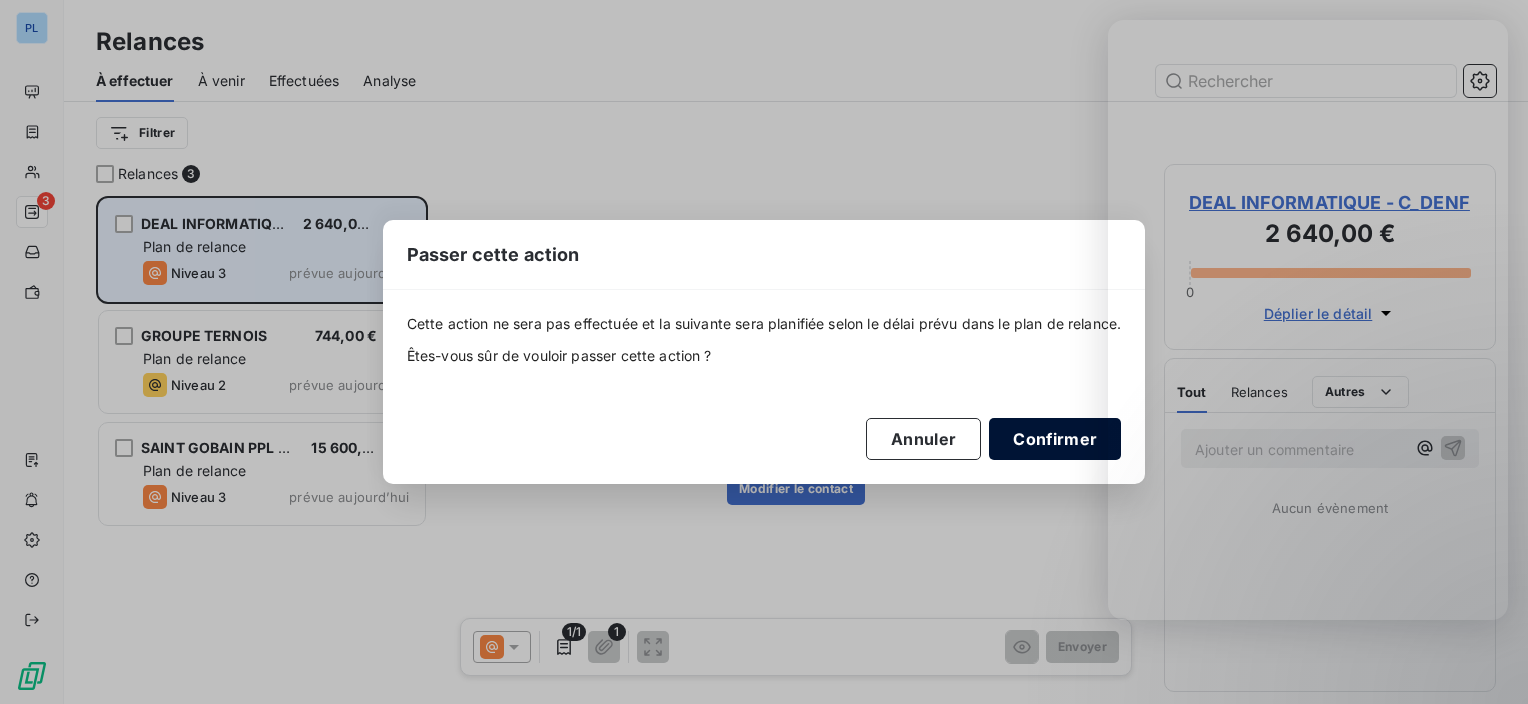 click on "Confirmer" at bounding box center (1055, 439) 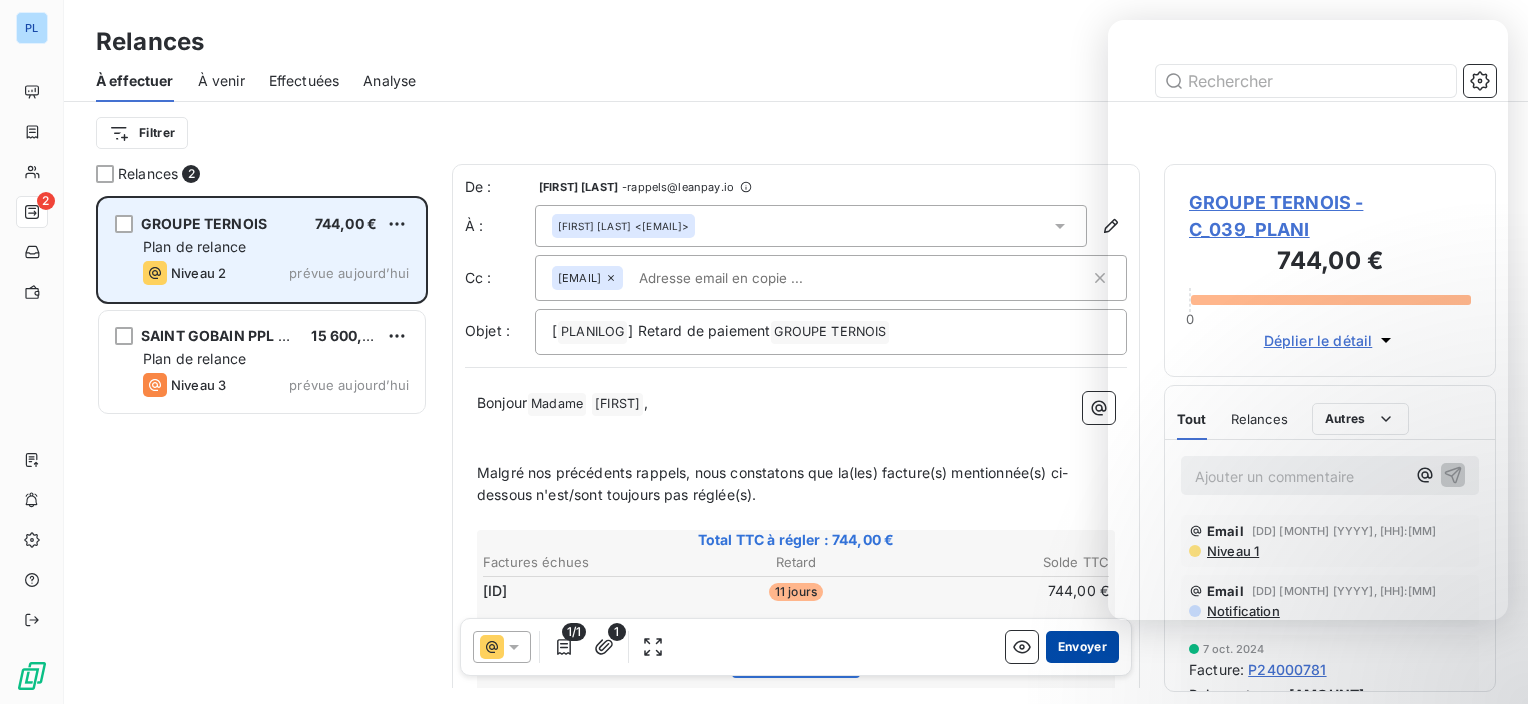 click on "Envoyer" at bounding box center [1082, 647] 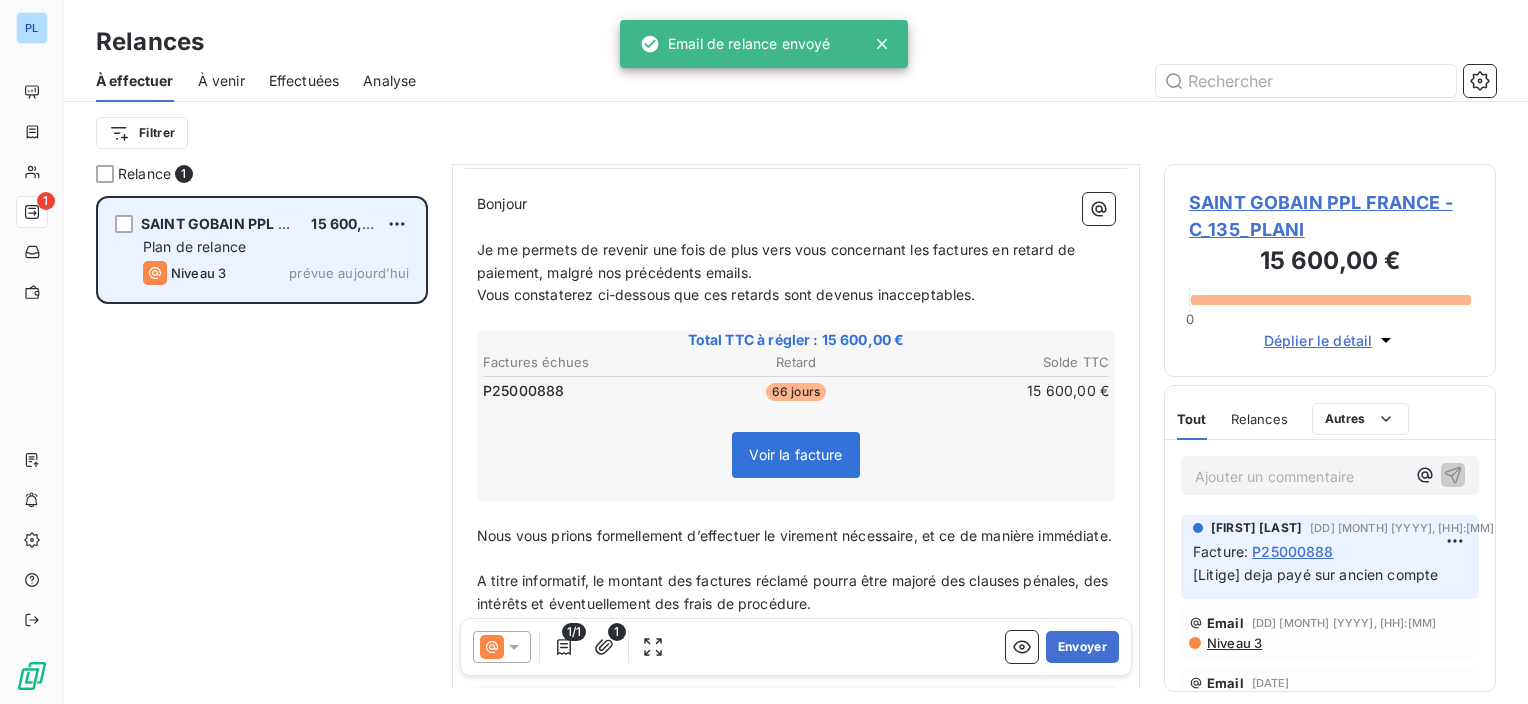 scroll, scrollTop: 0, scrollLeft: 0, axis: both 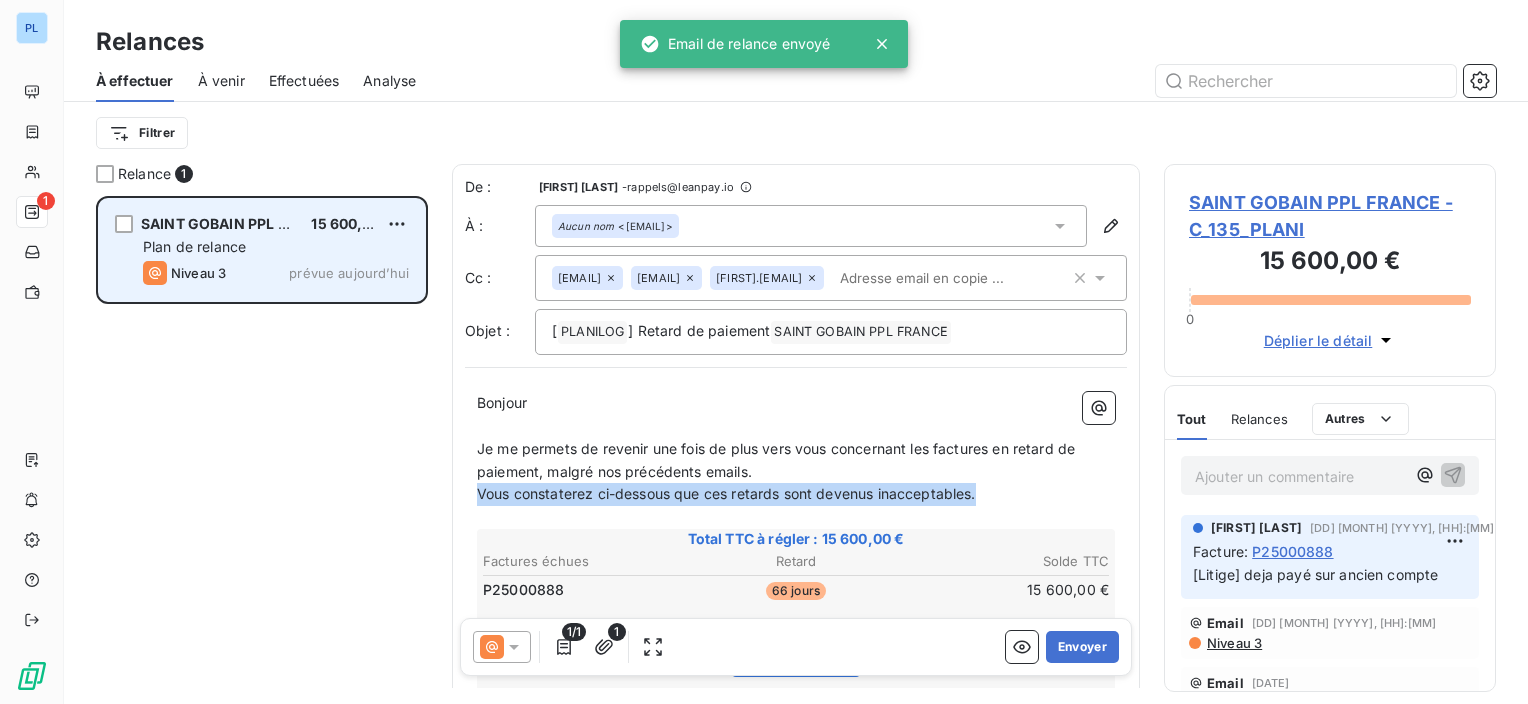 drag, startPoint x: 1020, startPoint y: 527, endPoint x: 477, endPoint y: 526, distance: 543.0009 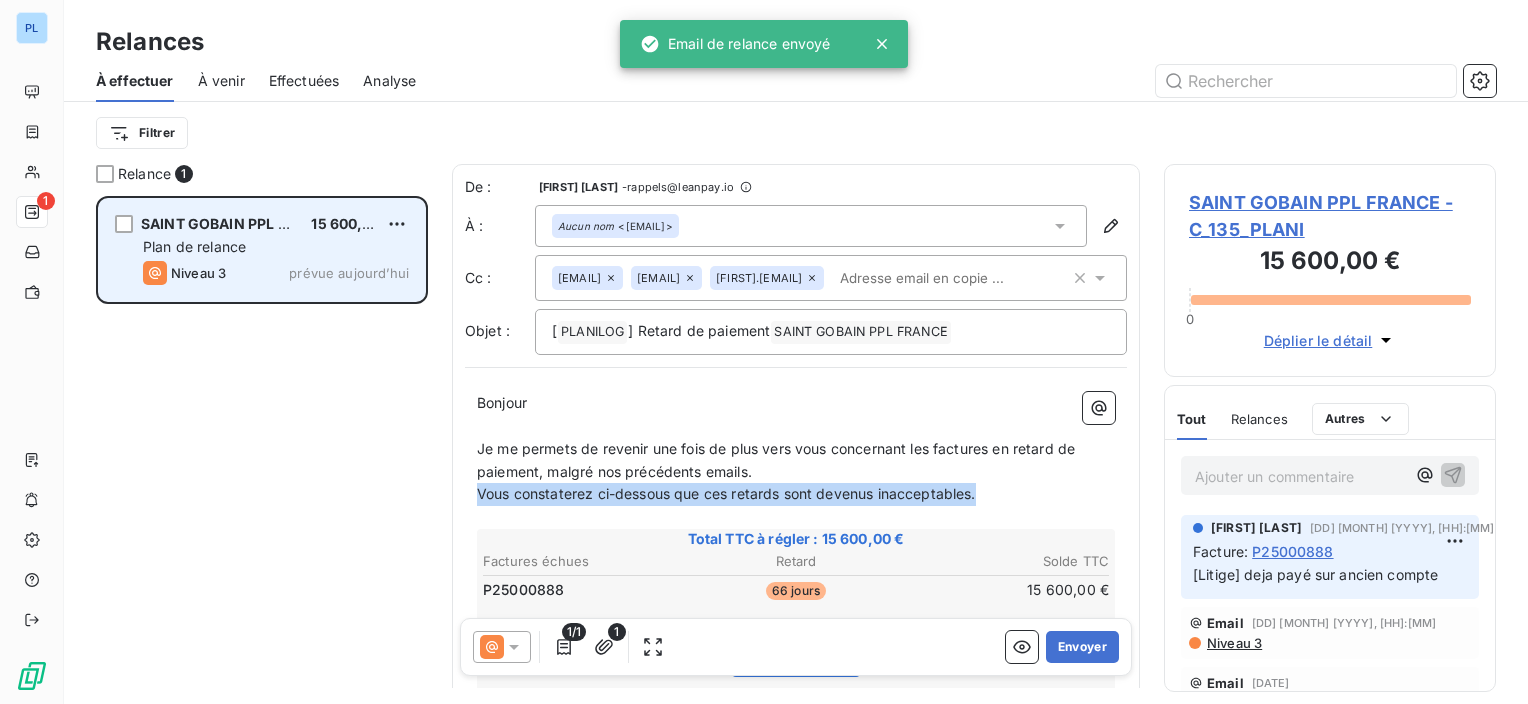 click on "Vous constaterez ci-dessous que ces retards sont devenus inacceptables." at bounding box center (796, 494) 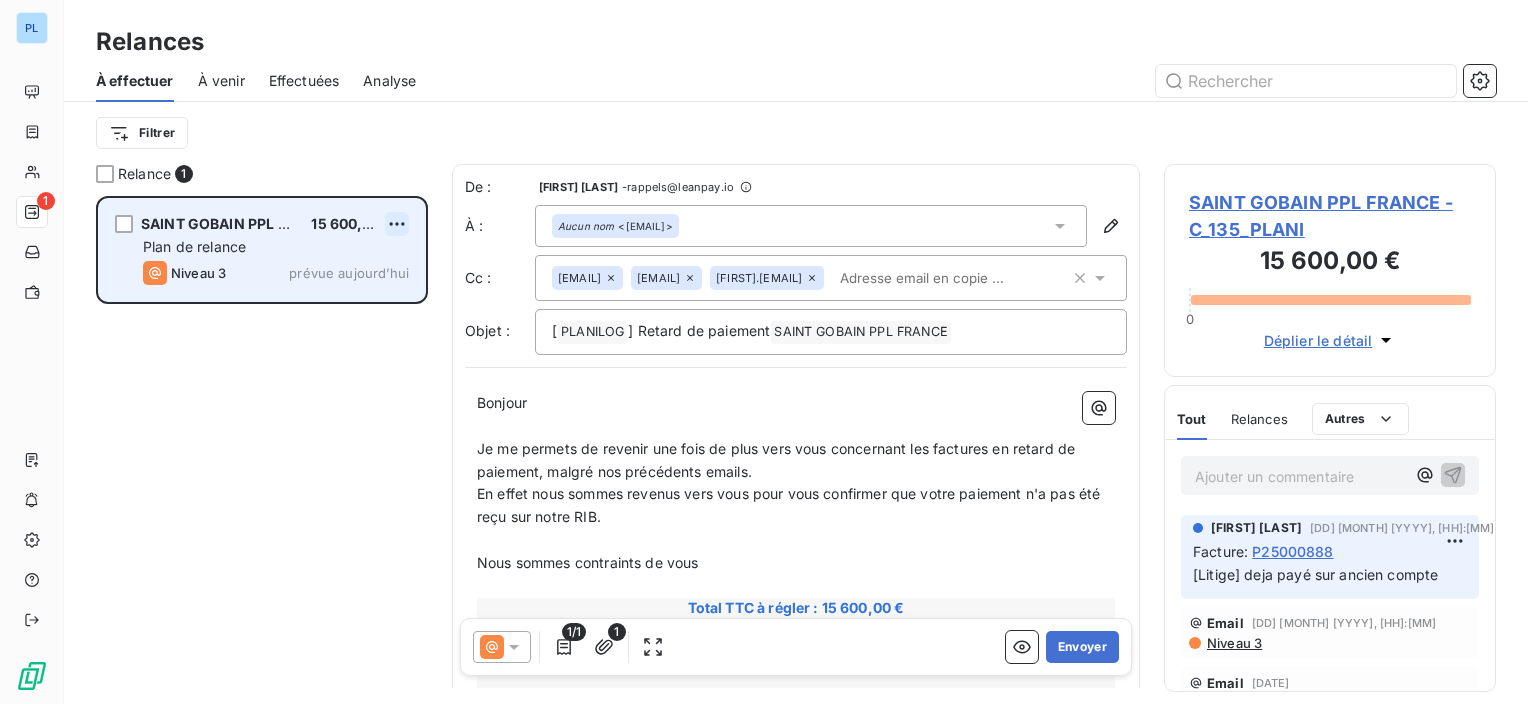 click on "PL 1 Relances À effectuer À venir Effectuées Analyse Filtrer Relance 1 SAINT GOBAIN PPL FRANCE 15 600,00 € Plan de relance Niveau 3 prévue aujourd’hui De : Juliette Puybaraud -  rappels@leanpay.io À : Aucun nom   <comptafournisseurs-sgppf@saint-gobain.com> Cc : j.puybaraud@deal.fr a.lambert@planilog.com benjamin.martinet@saint-gobain.com Objet : [ PLANILOG ﻿ ] Retard de paiement  SAINT GOBAIN PPL FRANCE ﻿ ﻿ Bonjour  ﻿   ﻿ ﻿ ﻿ Je me permets de revenir une fois de plus vers vous concernant les factures en retard de paiement, malgré nos précédents emails. En effet nous sommes revenus vers vous pour vous confirmer que votre paiement n'a pas été reçu sur notre RIB. ﻿ Nous sommes contraints de vous  ﻿ Total TTC à régler :   15 600,00 € Factures échues Retard Solde TTC P25000888 66 jours   15 600,00 € Voir   la facture ﻿ ﻿ Nous vous prions formellement d’effectuer le virement nécessaire, et ce de manière immédiate. ﻿ ﻿ ﻿
﻿ 1/1 1 0  :" at bounding box center [764, 352] 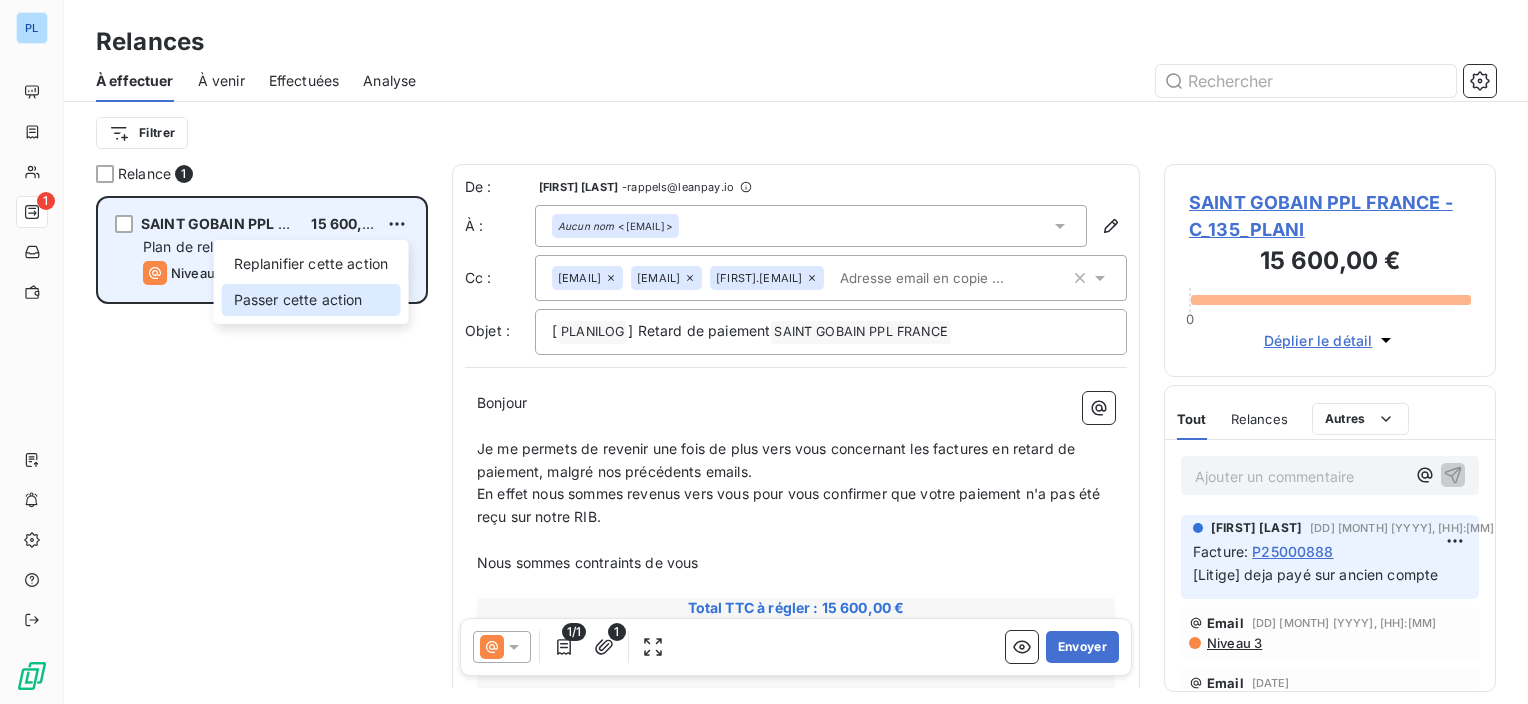 click on "Passer cette action" at bounding box center (311, 300) 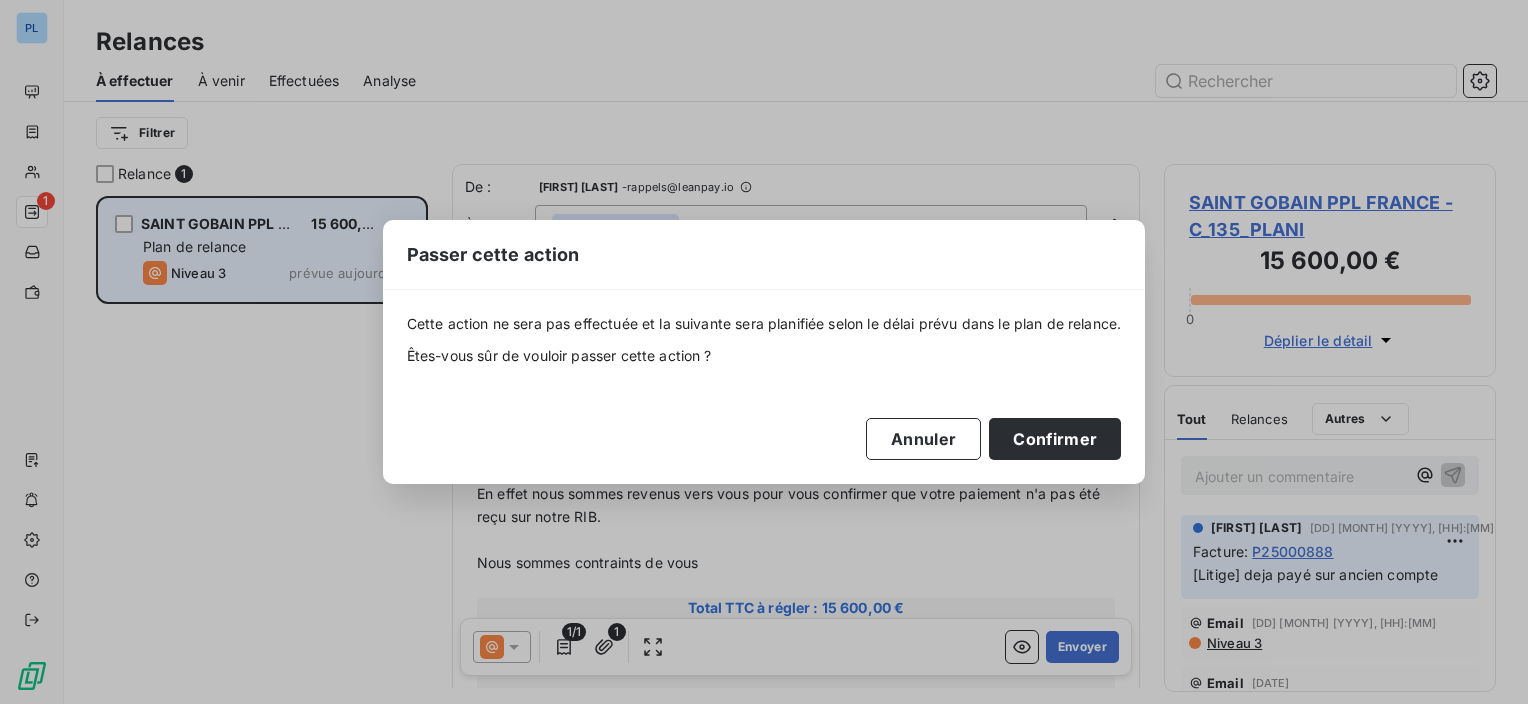 drag, startPoint x: 1096, startPoint y: 441, endPoint x: 368, endPoint y: 152, distance: 783.2656 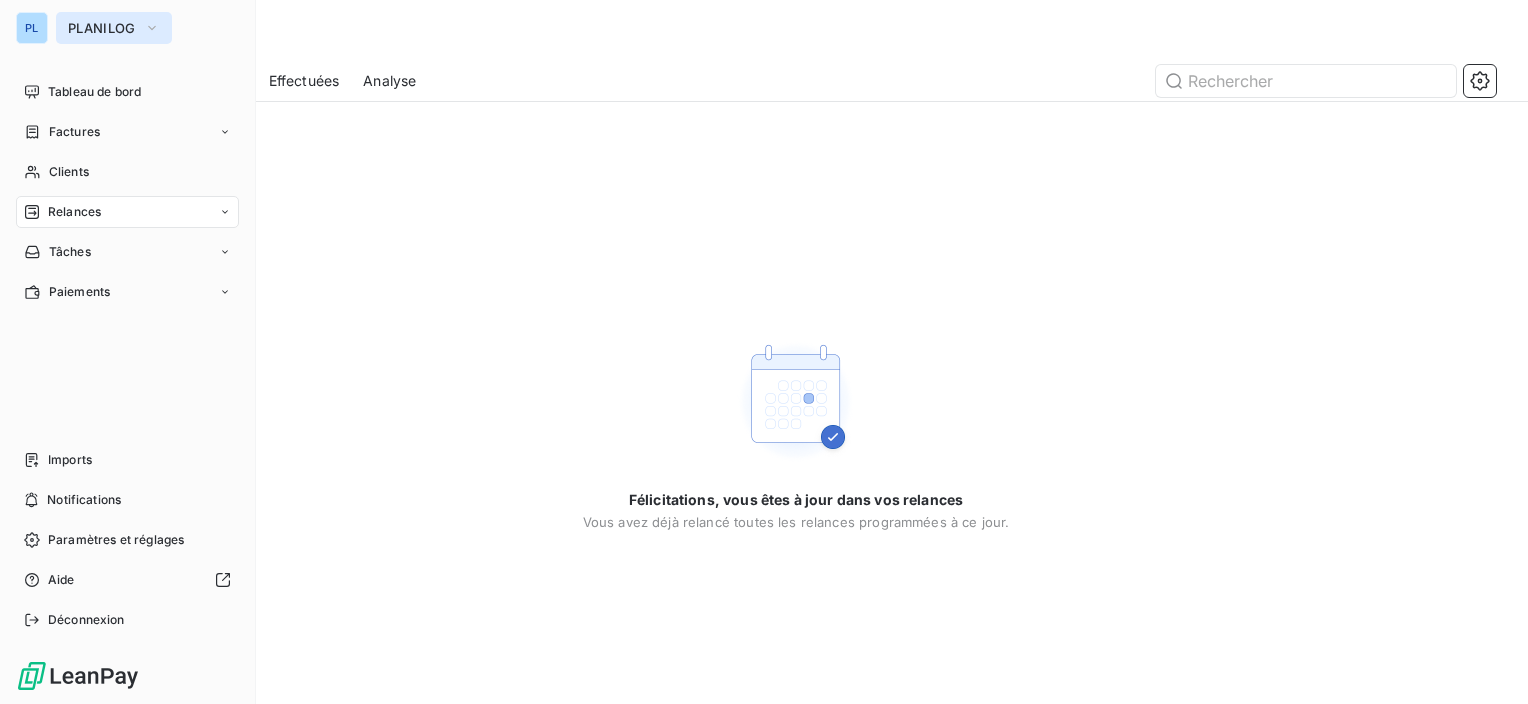 click on "PLANILOG" at bounding box center (102, 28) 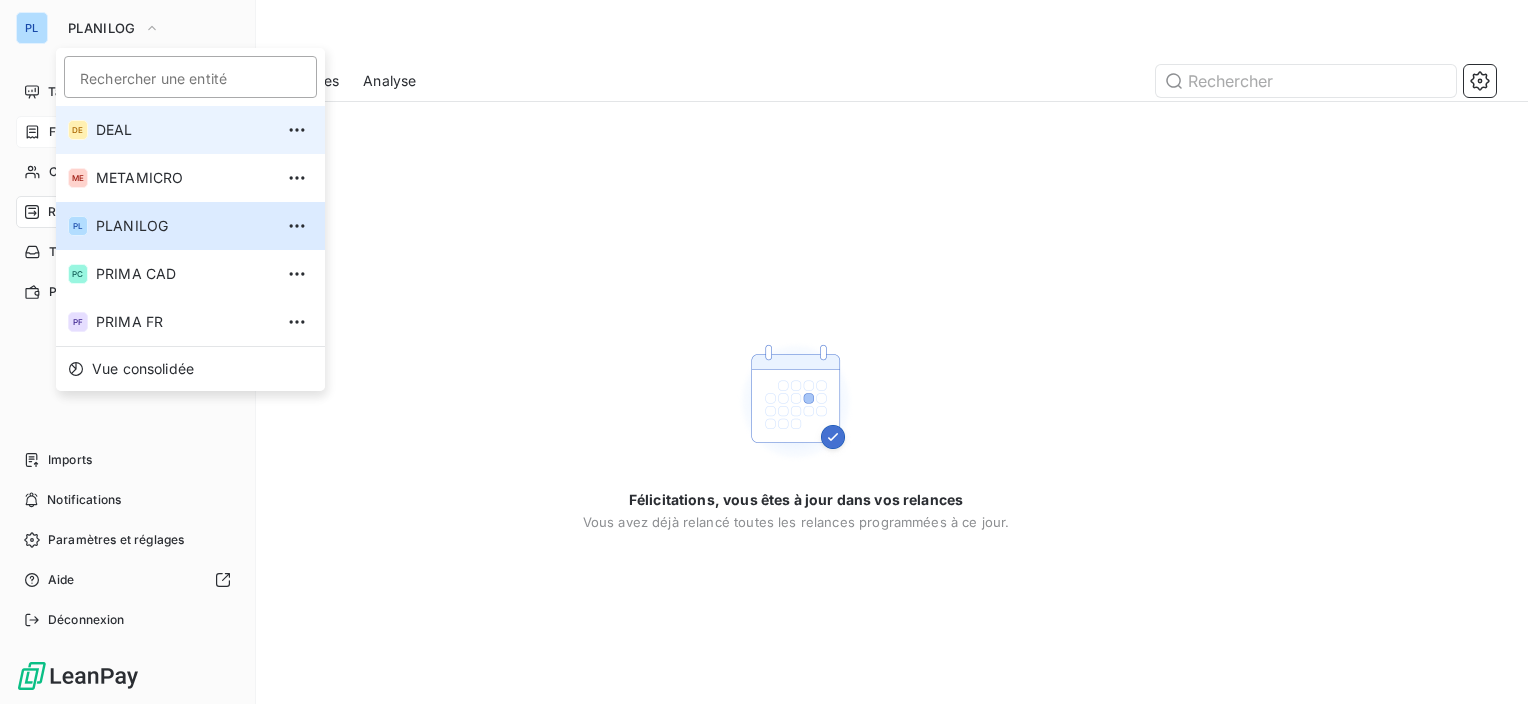 drag, startPoint x: 120, startPoint y: 105, endPoint x: 128, endPoint y: 128, distance: 24.351591 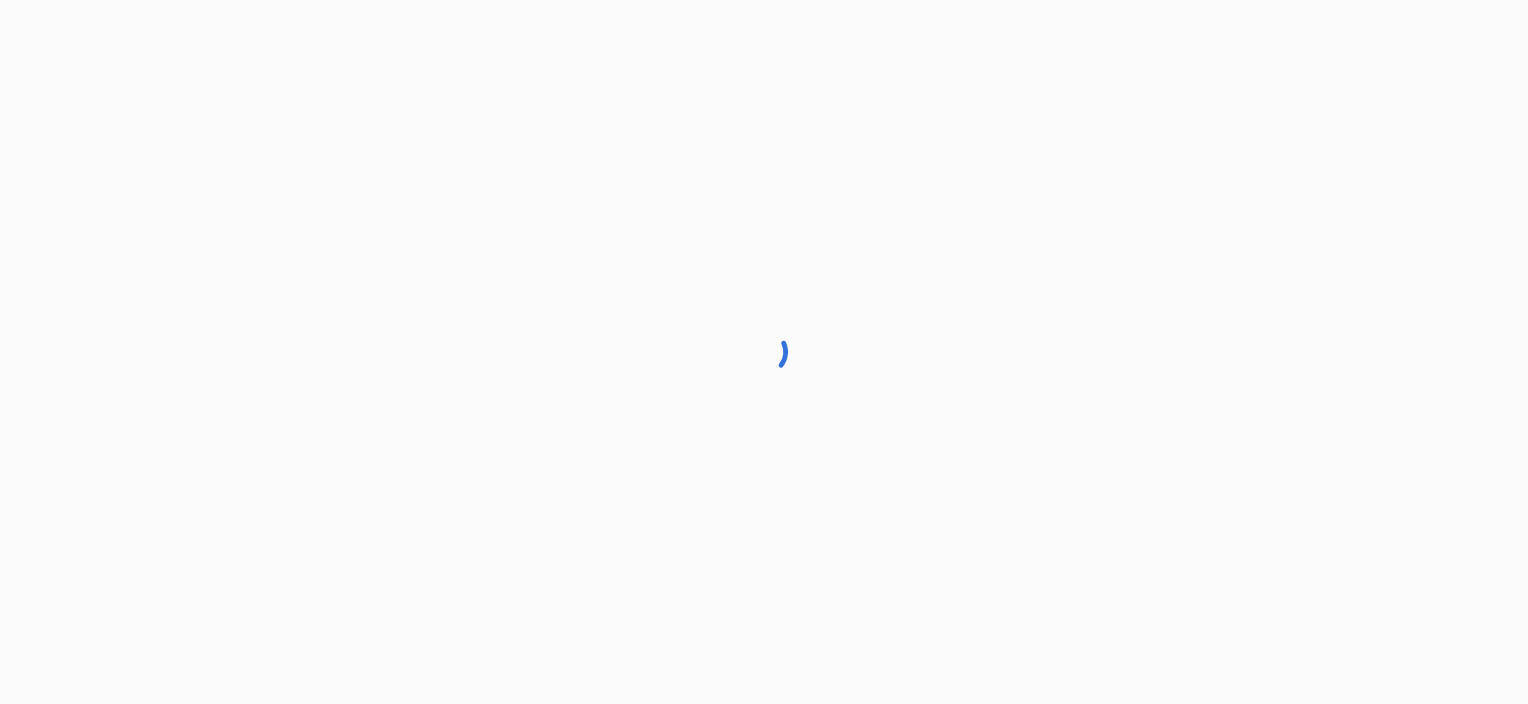 scroll, scrollTop: 0, scrollLeft: 0, axis: both 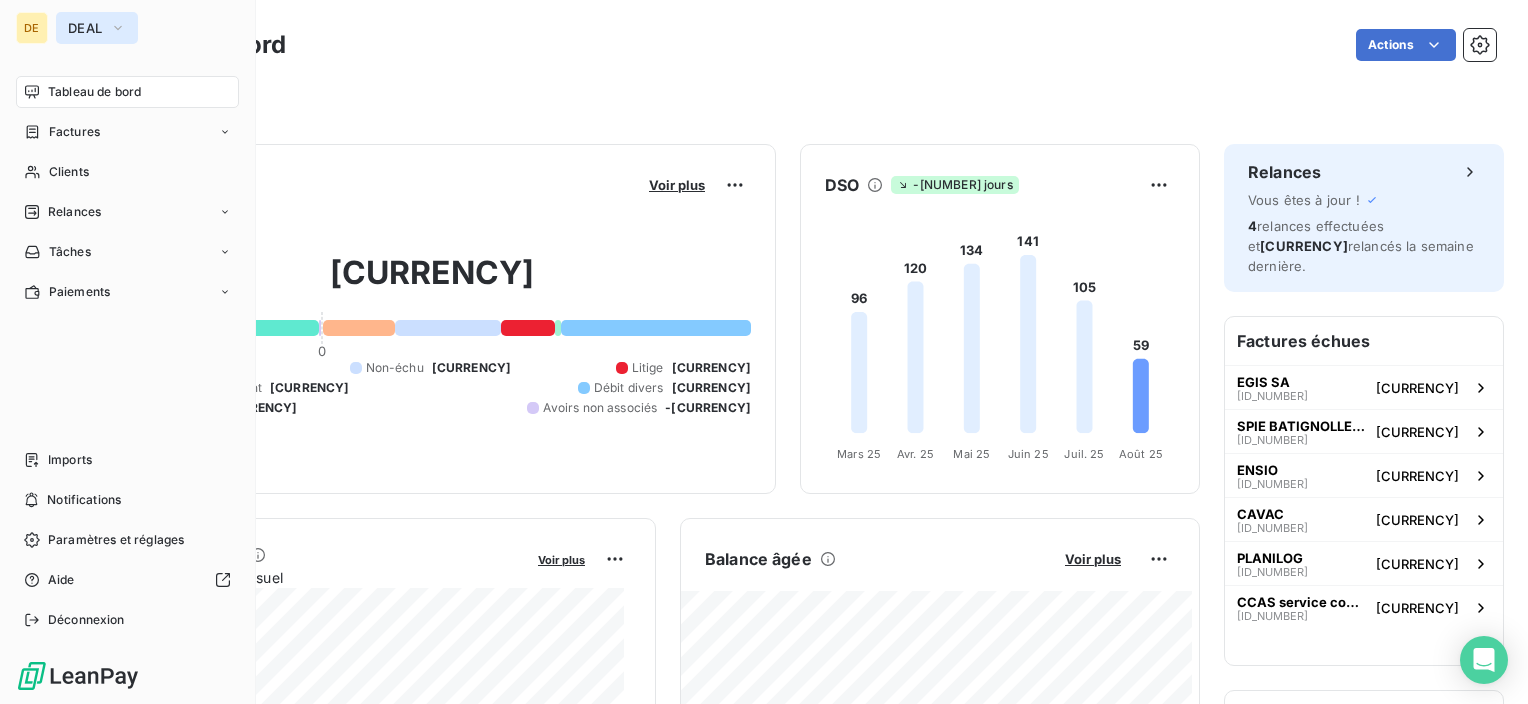 click on "DEAL" at bounding box center (85, 28) 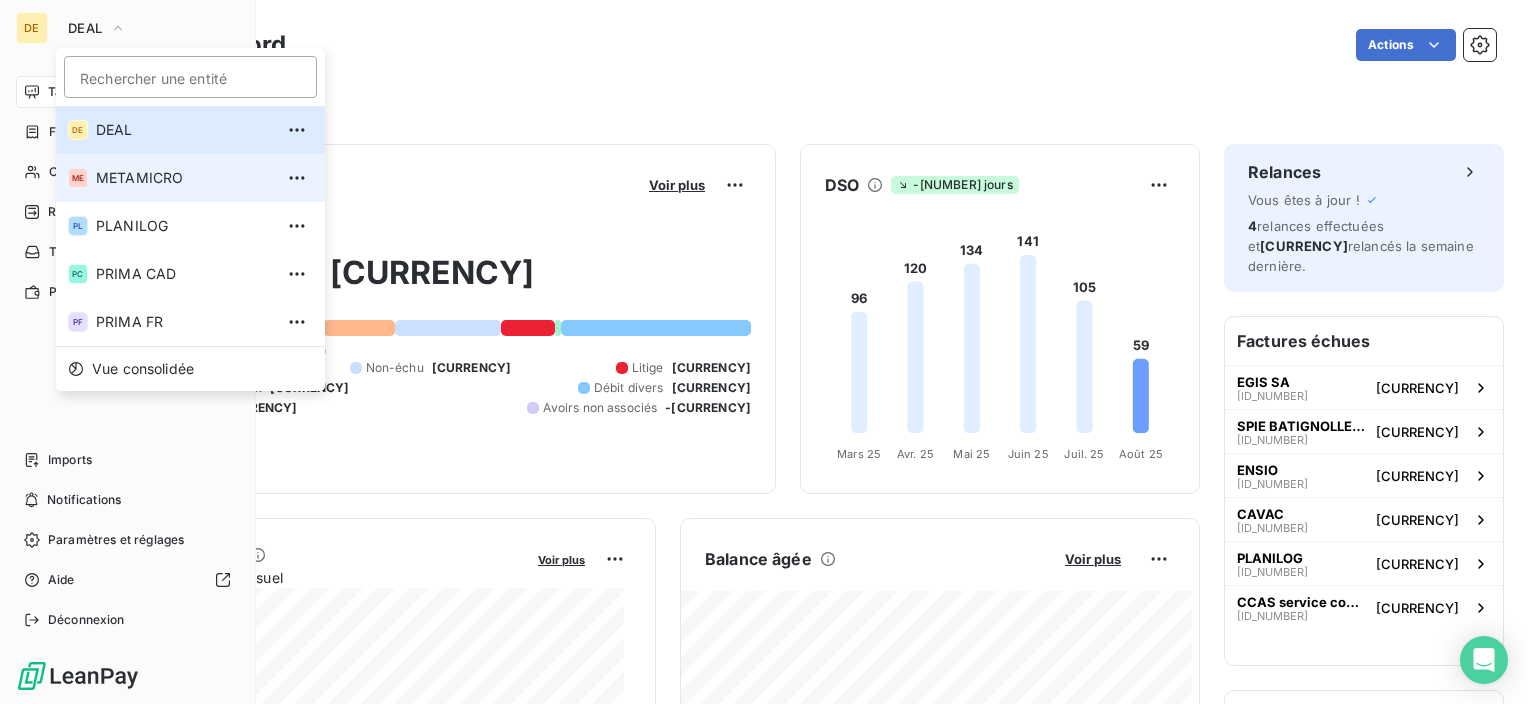 click on "METAMICRO" at bounding box center (184, 178) 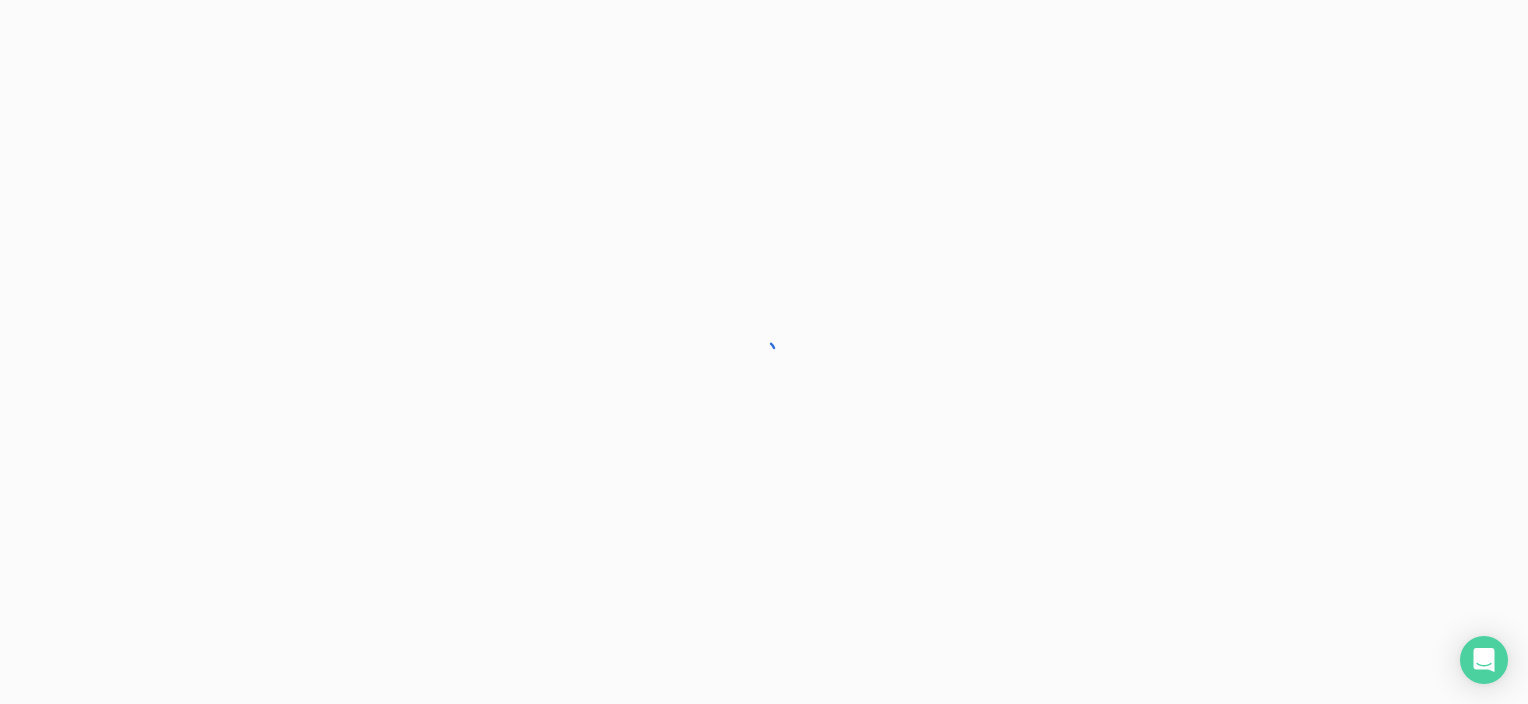 scroll, scrollTop: 0, scrollLeft: 0, axis: both 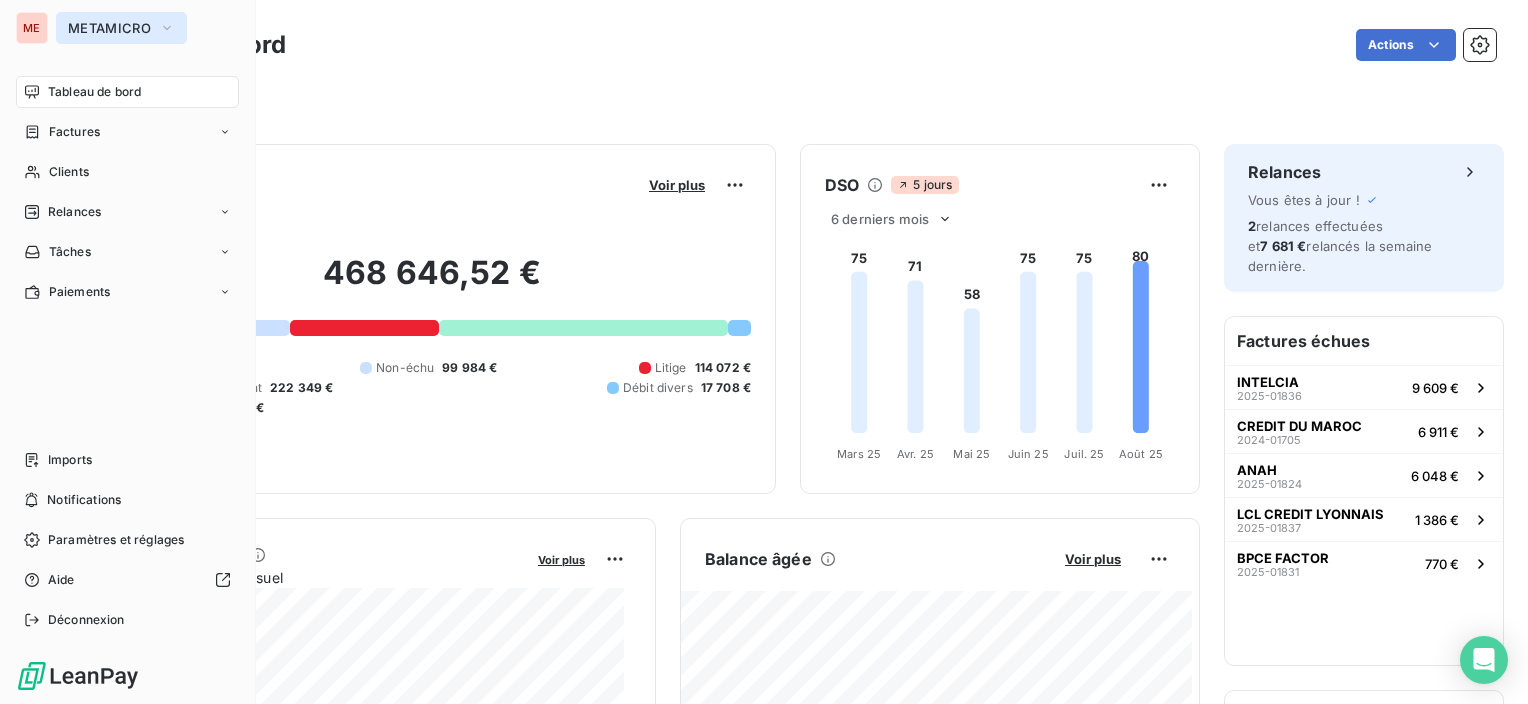 click on "METAMICRO" at bounding box center (121, 28) 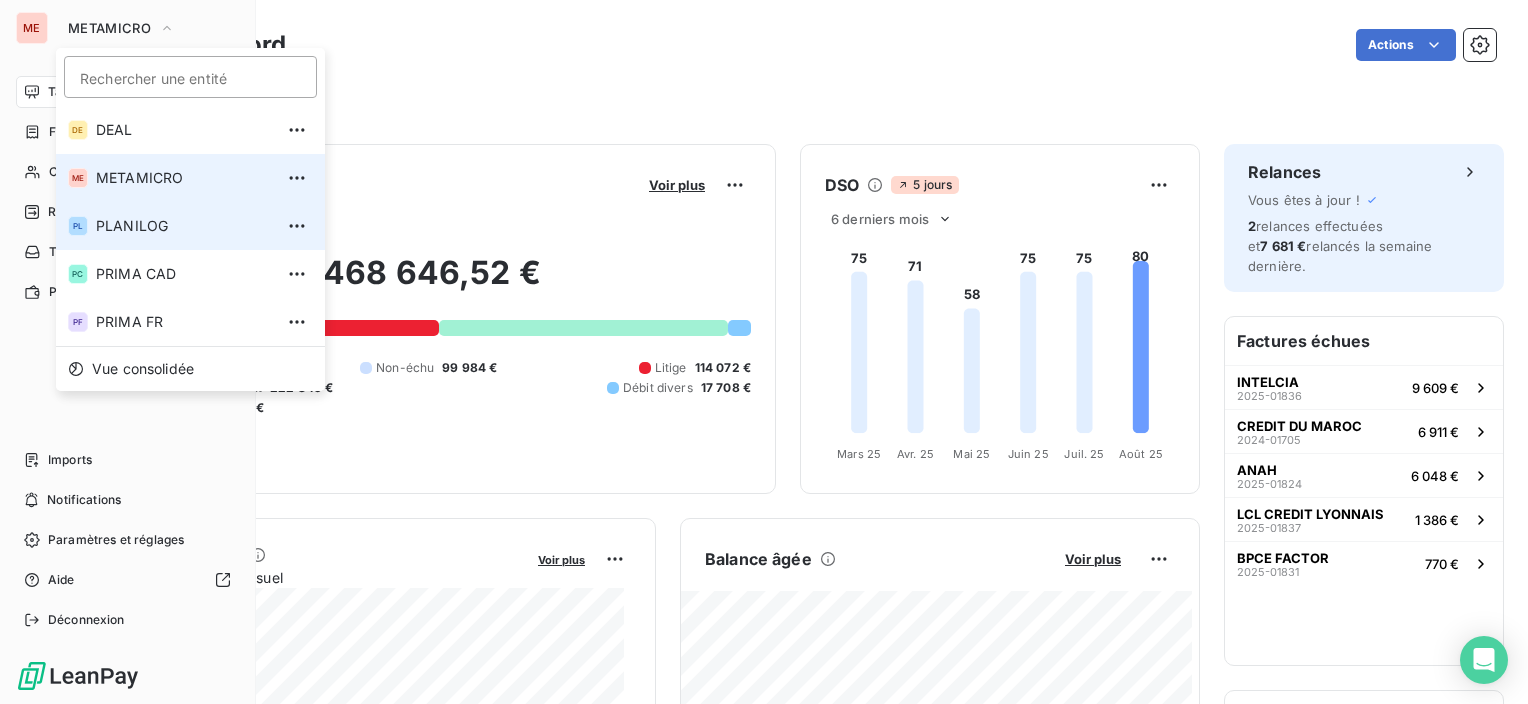 click on "PLANILOG" at bounding box center (184, 226) 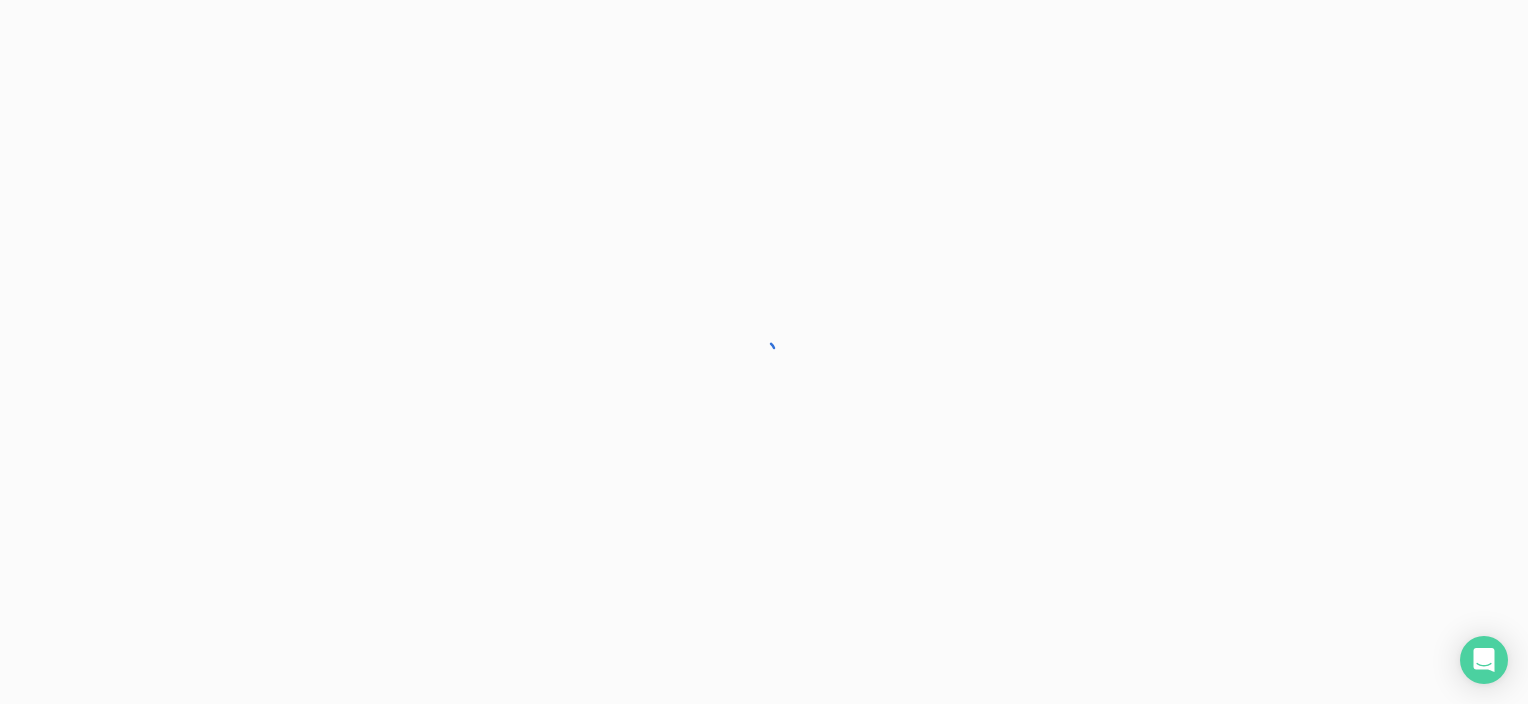 scroll, scrollTop: 0, scrollLeft: 0, axis: both 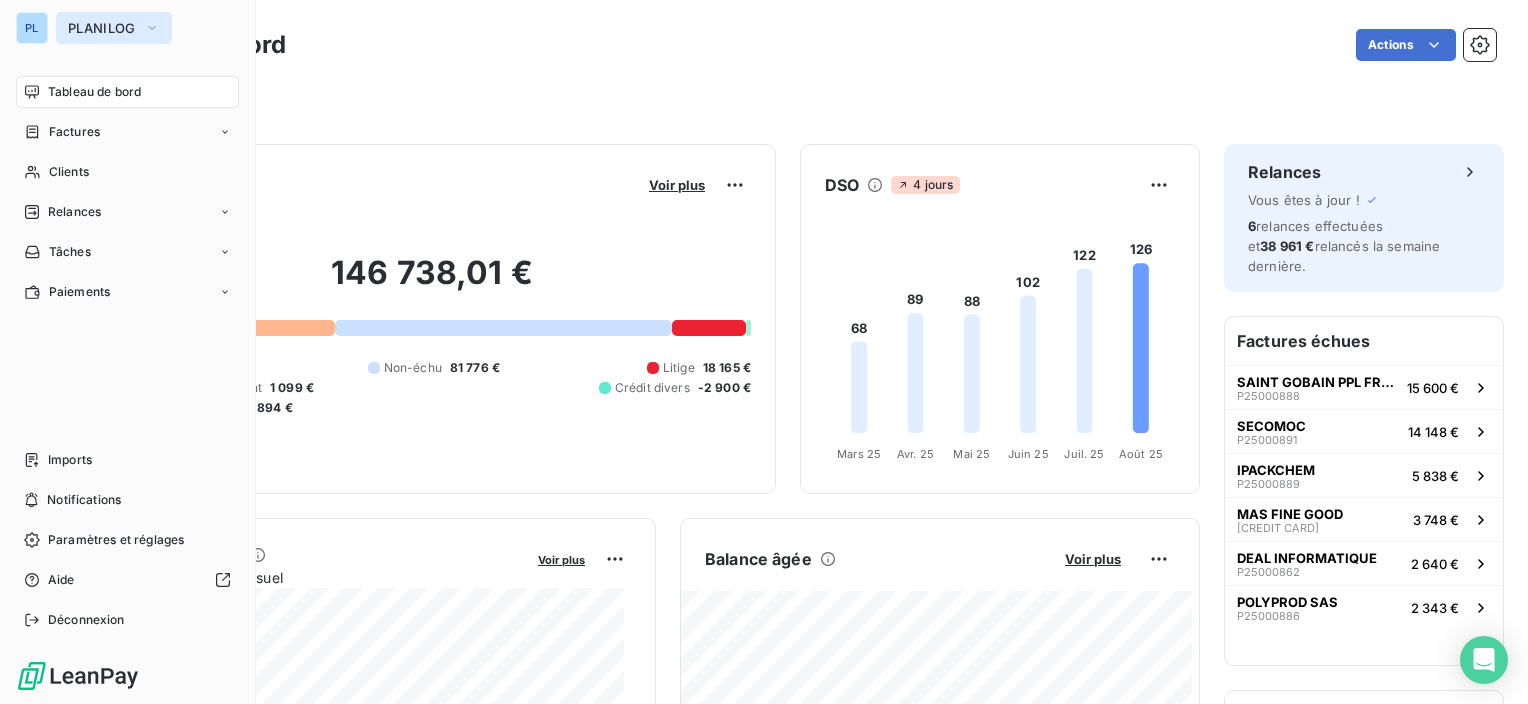 click on "PLANILOG" at bounding box center [114, 28] 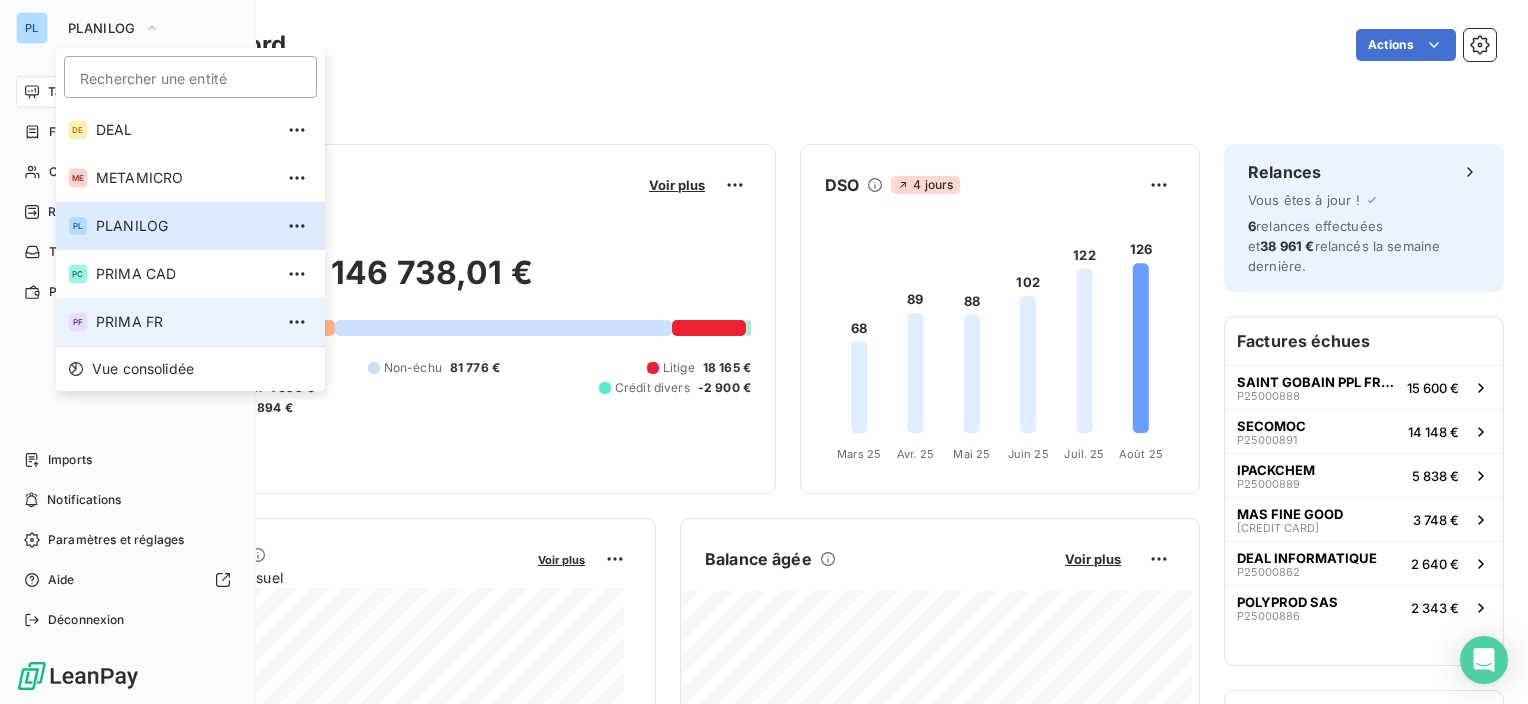 click on "PRIMA FR" at bounding box center [184, 322] 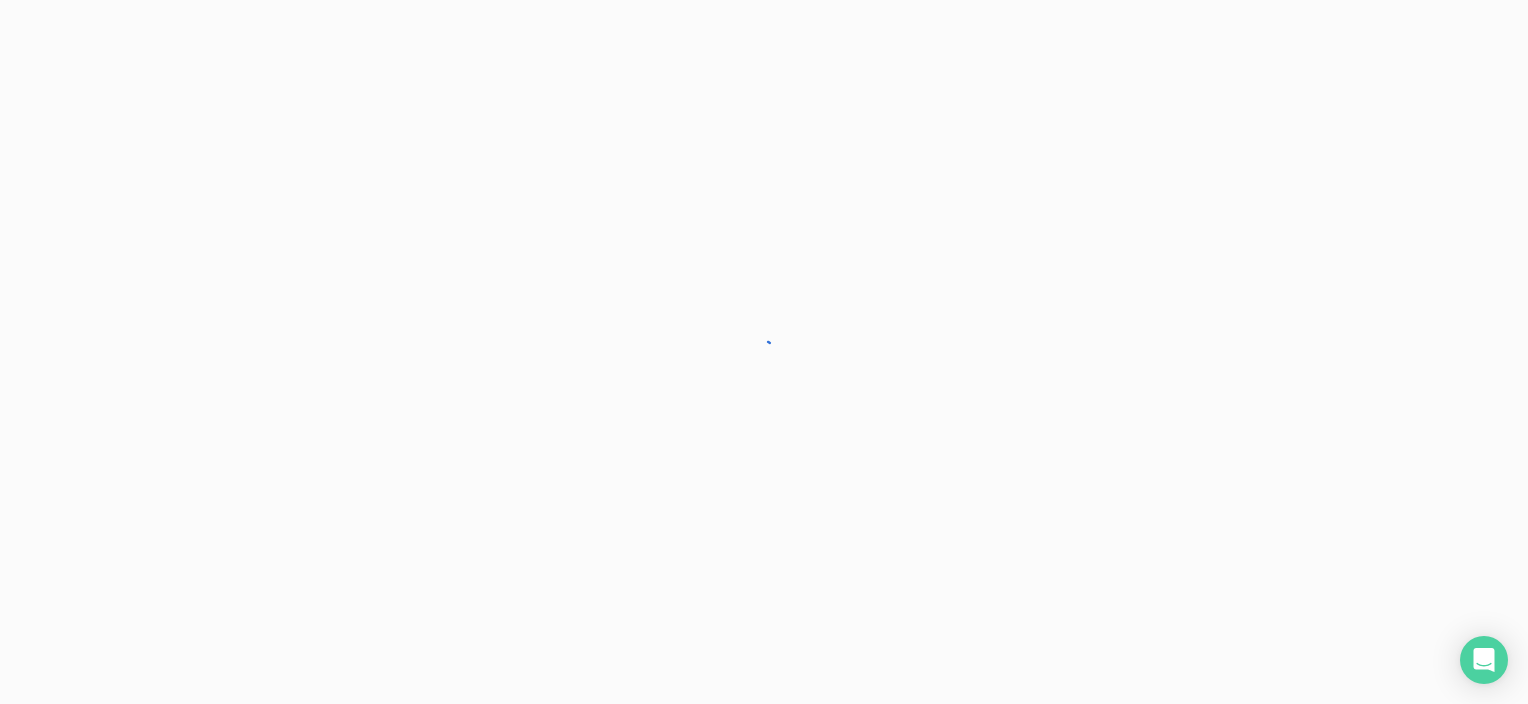 scroll, scrollTop: 0, scrollLeft: 0, axis: both 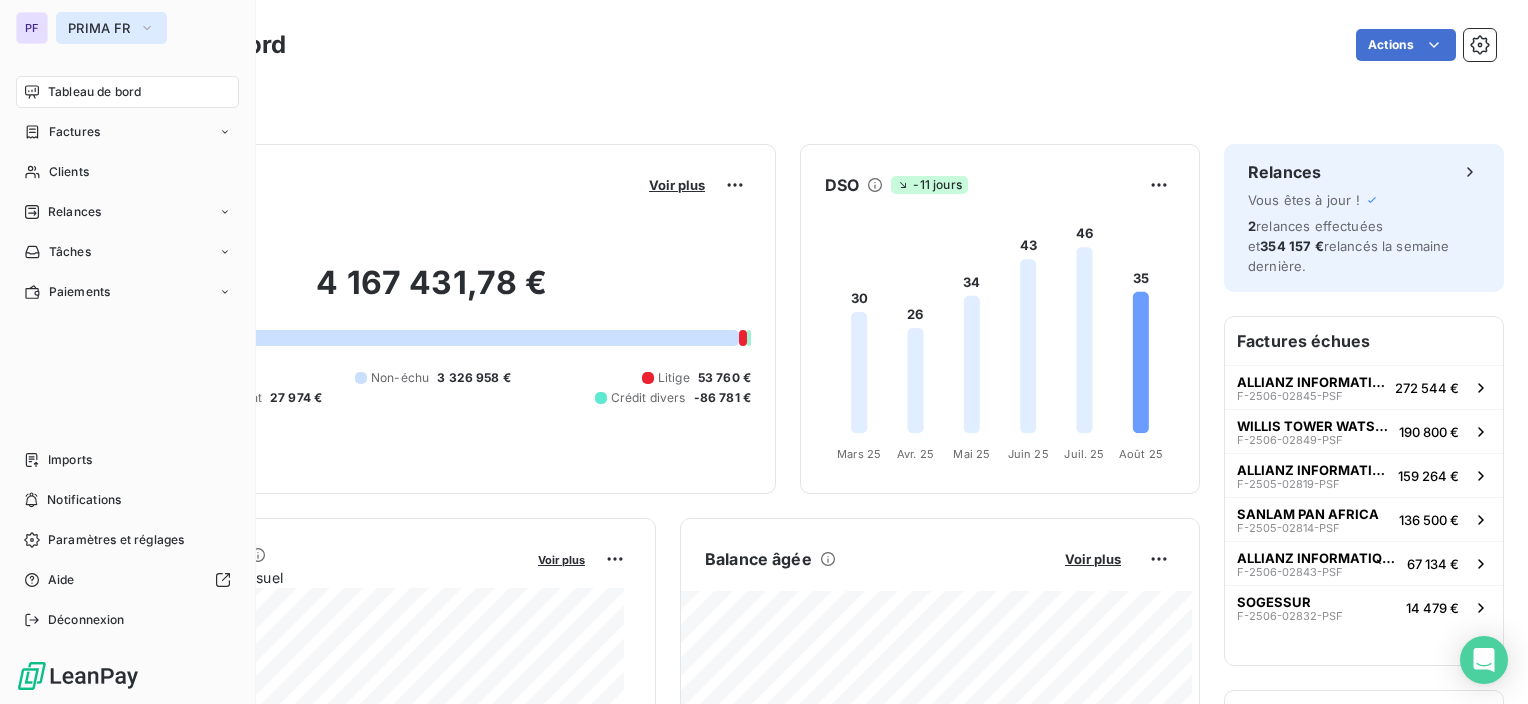 click on "PRIMA FR" at bounding box center (99, 28) 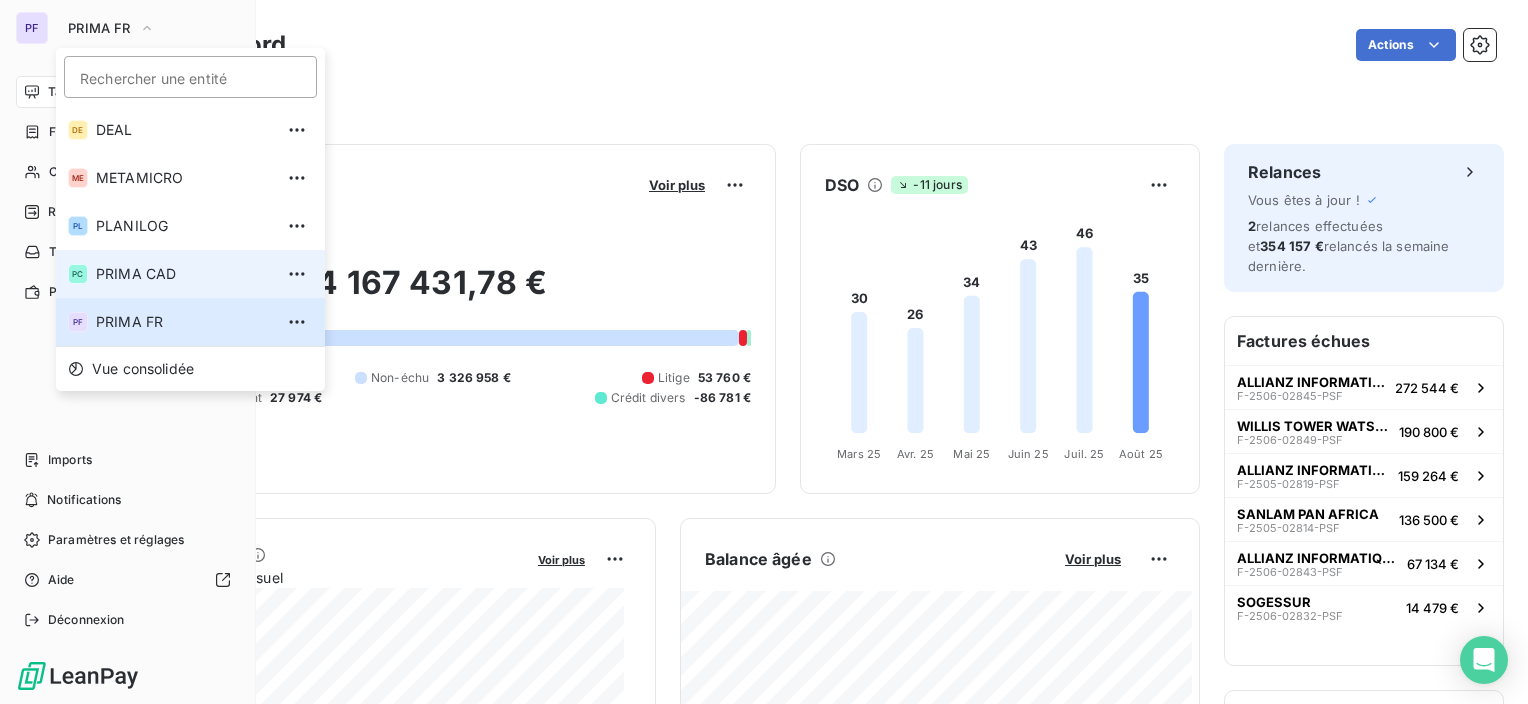 click on "PRIMA CAD" at bounding box center (184, 274) 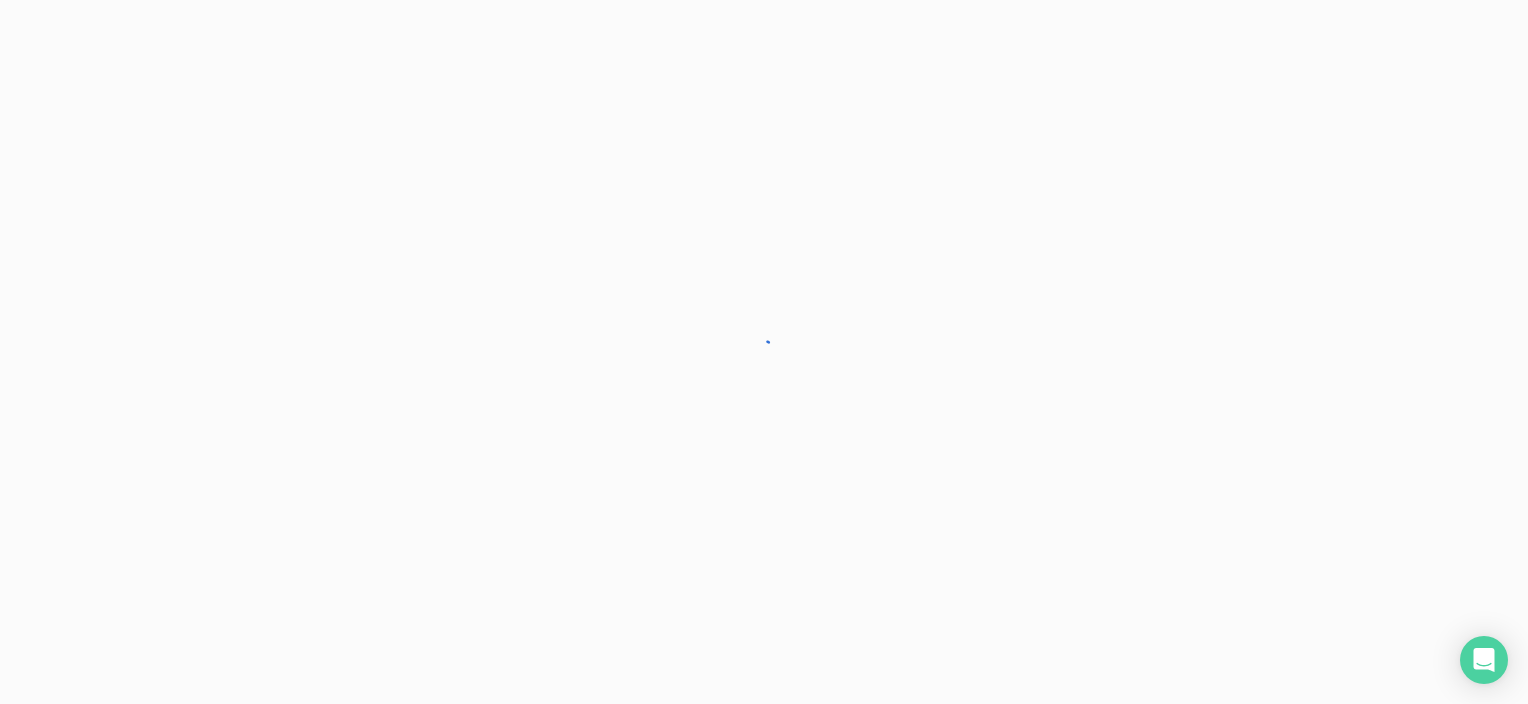 scroll, scrollTop: 0, scrollLeft: 0, axis: both 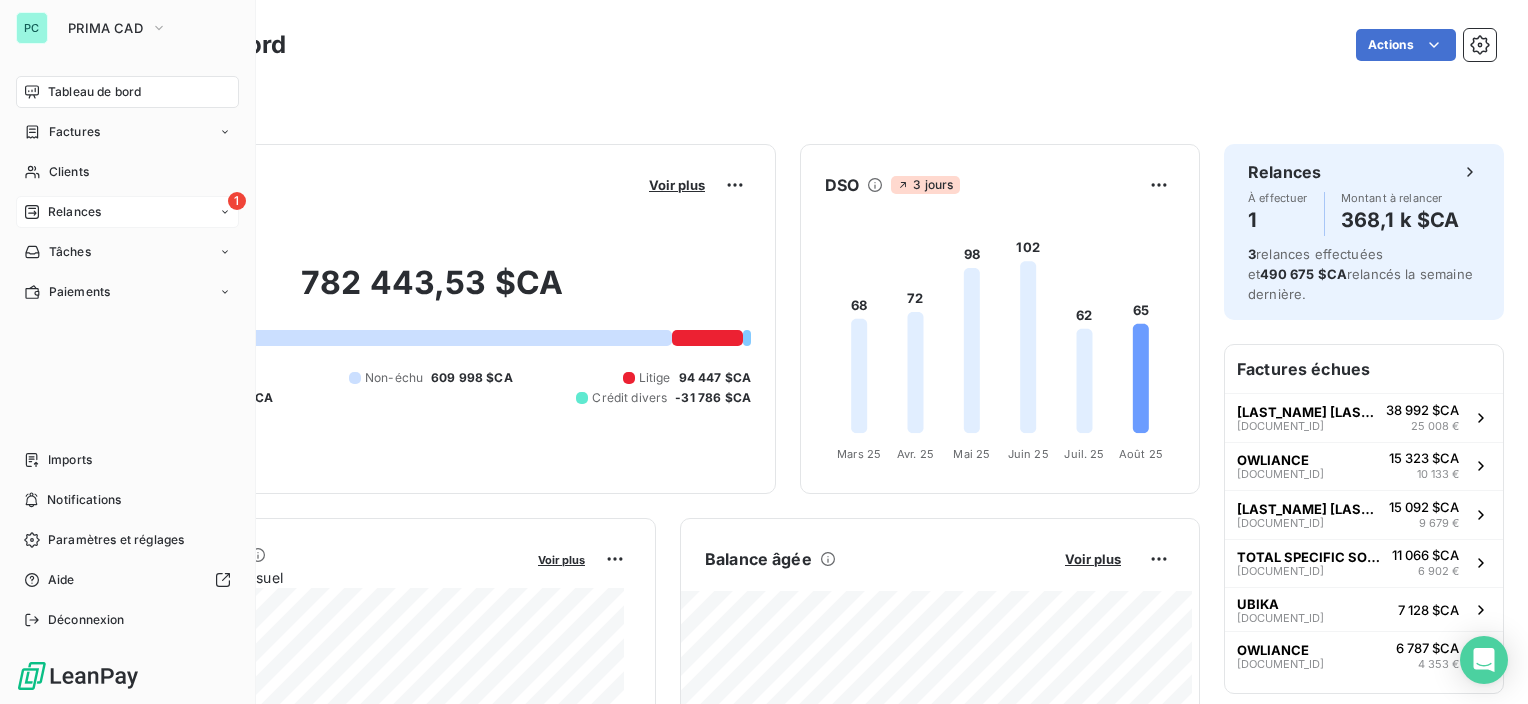click on "1 Relances" at bounding box center (127, 212) 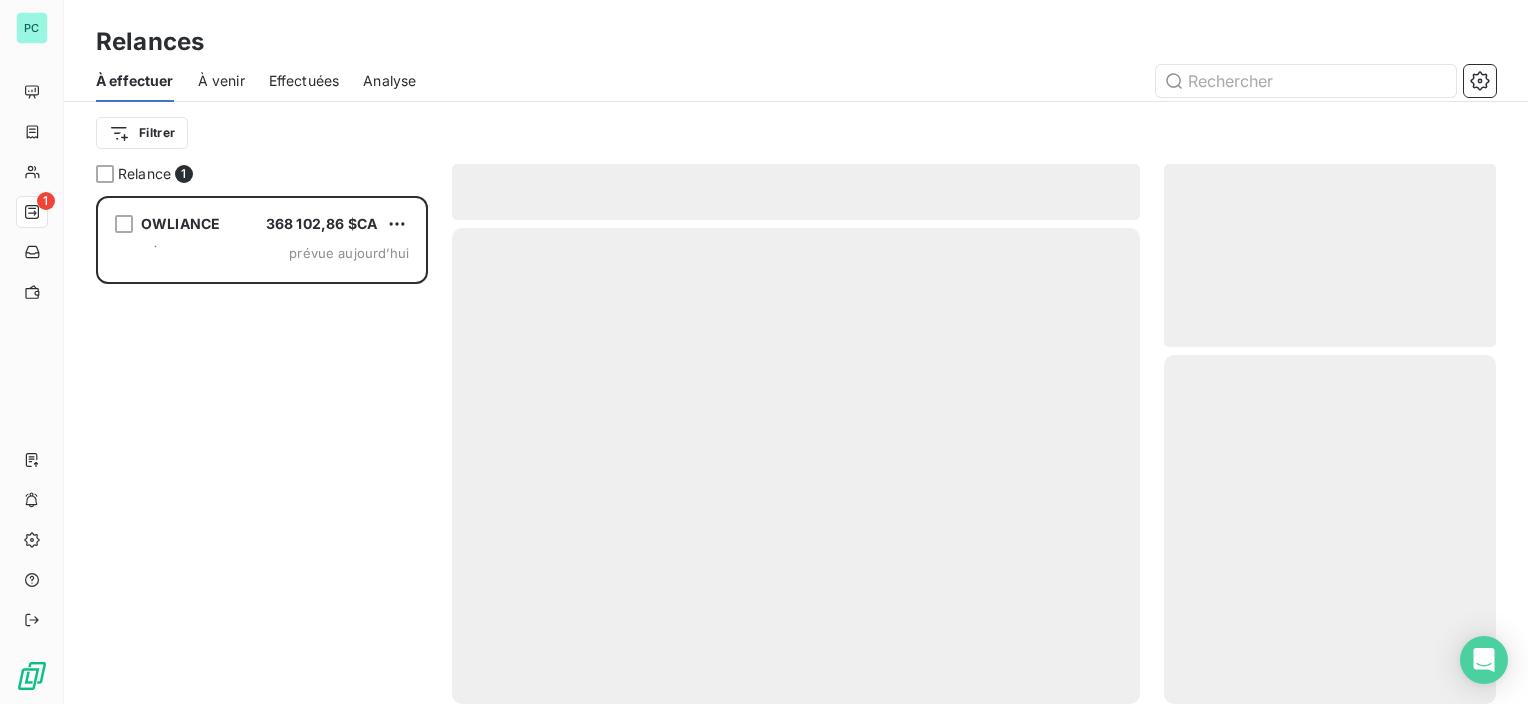 scroll, scrollTop: 16, scrollLeft: 16, axis: both 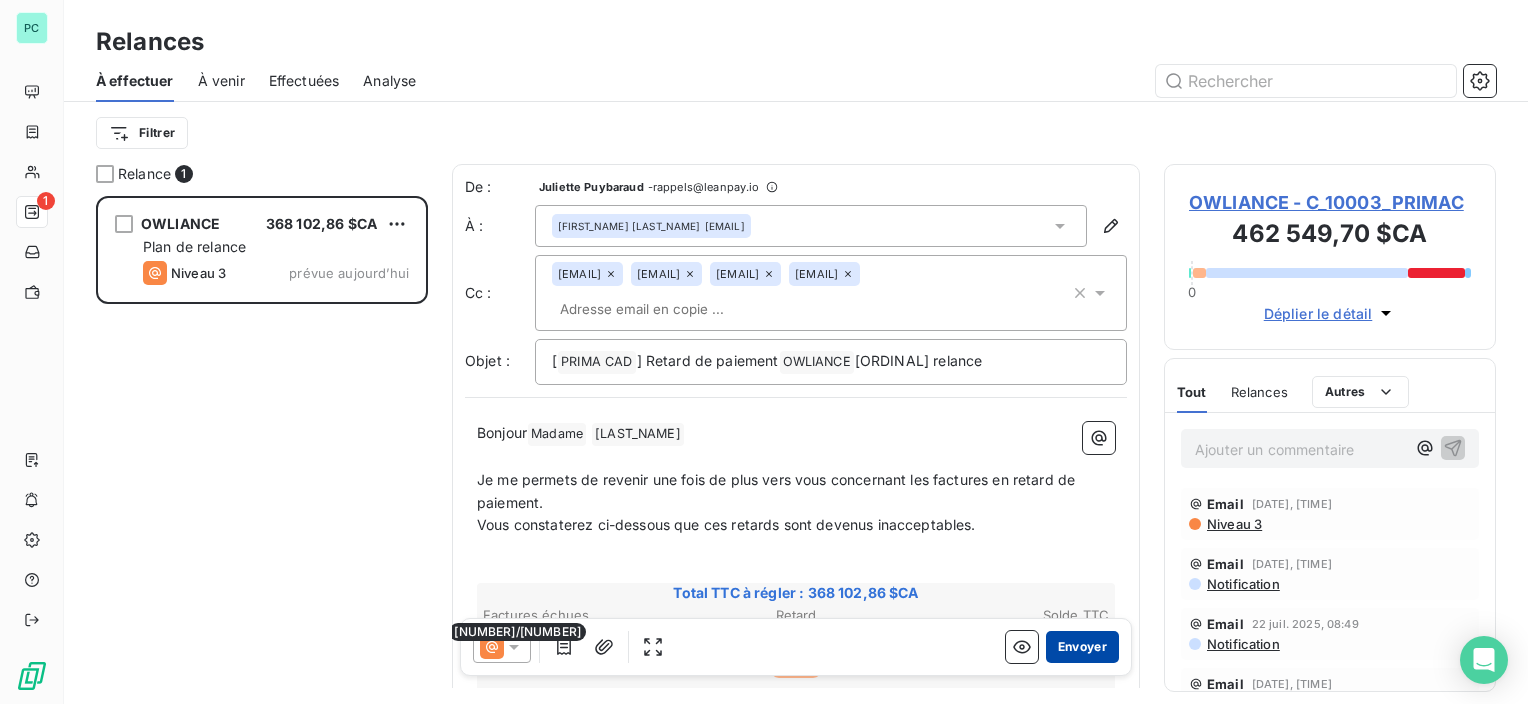 click on "Envoyer" at bounding box center (1082, 647) 